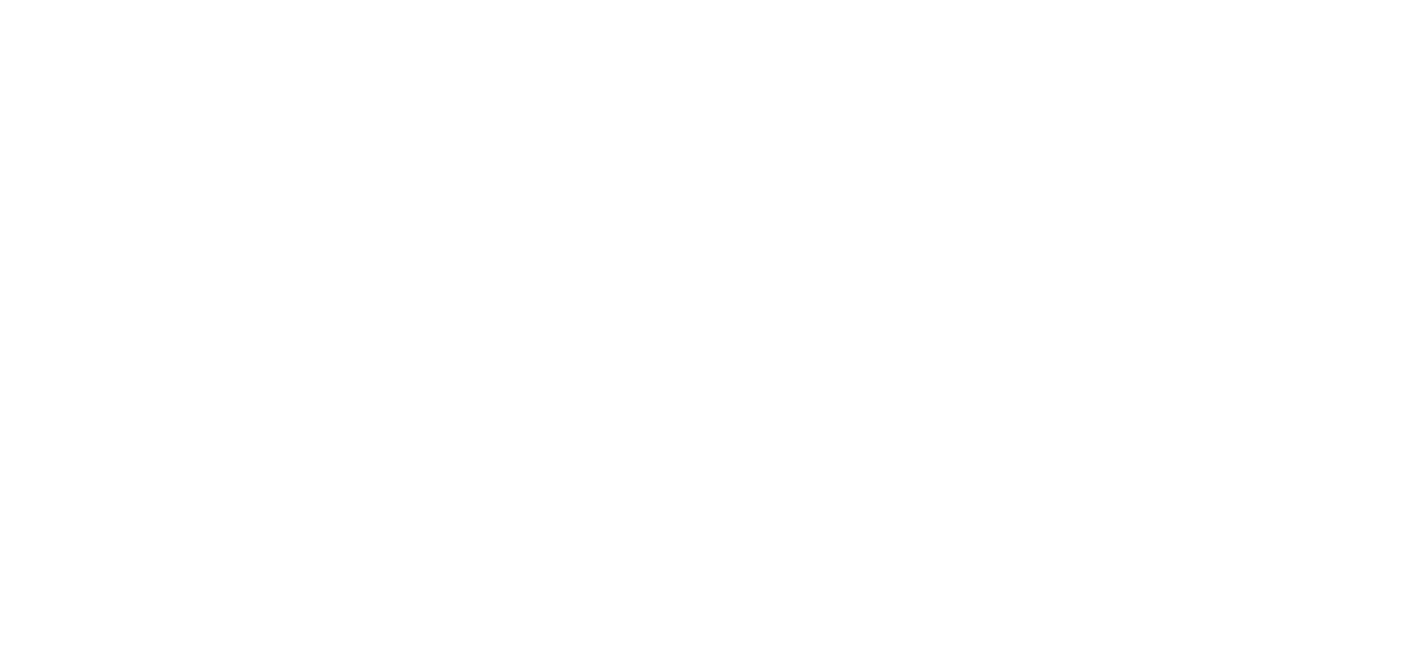 scroll, scrollTop: 0, scrollLeft: 0, axis: both 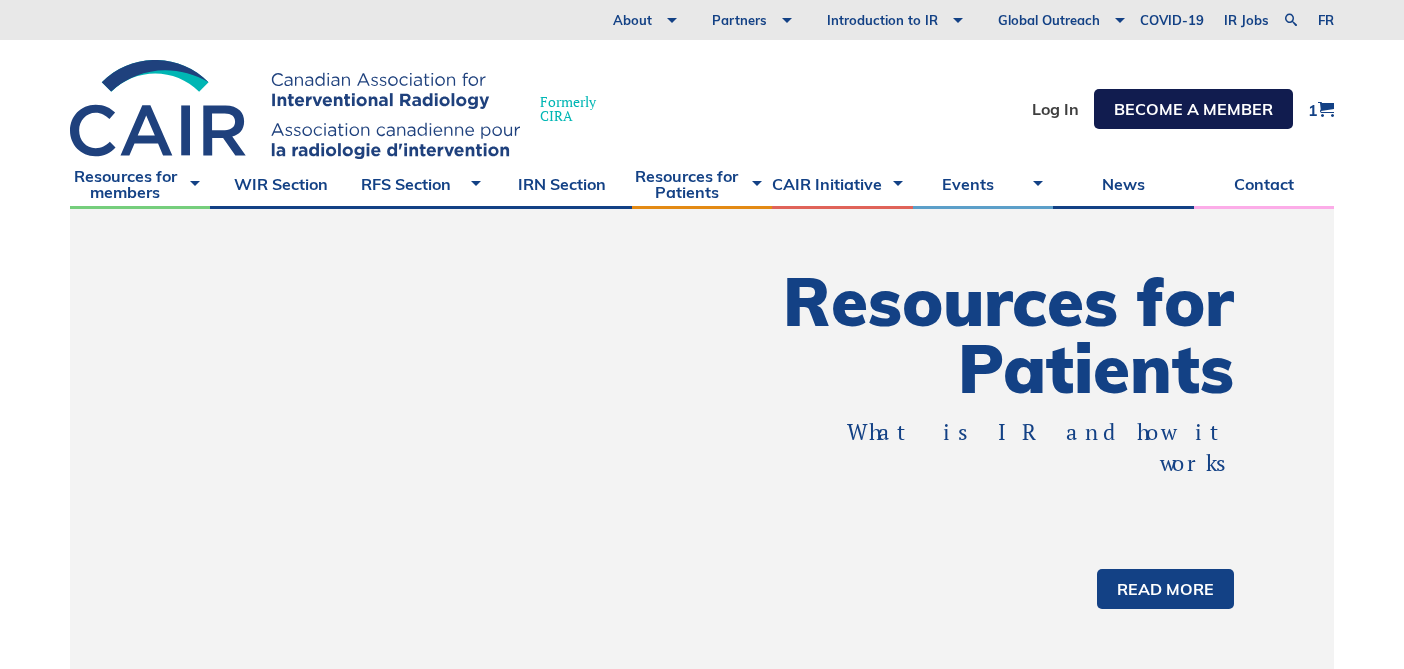 click on "Become a member" at bounding box center [1193, 109] 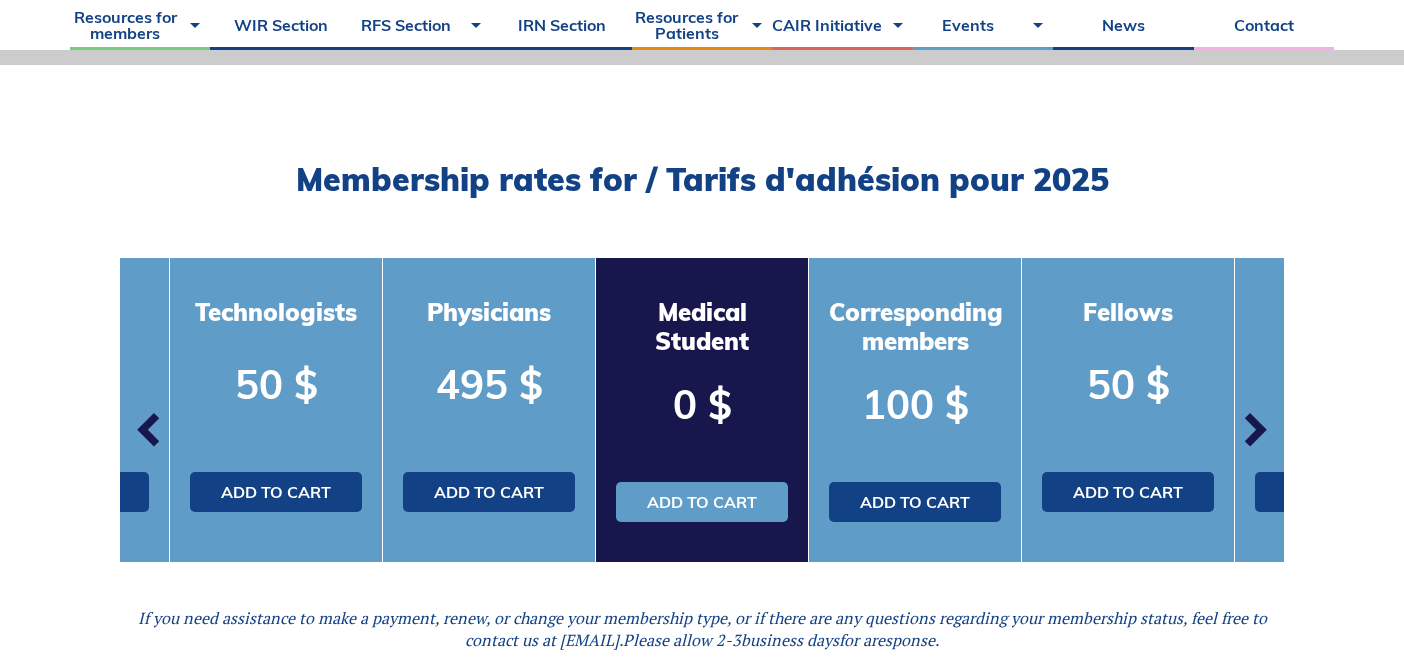 scroll, scrollTop: 554, scrollLeft: 0, axis: vertical 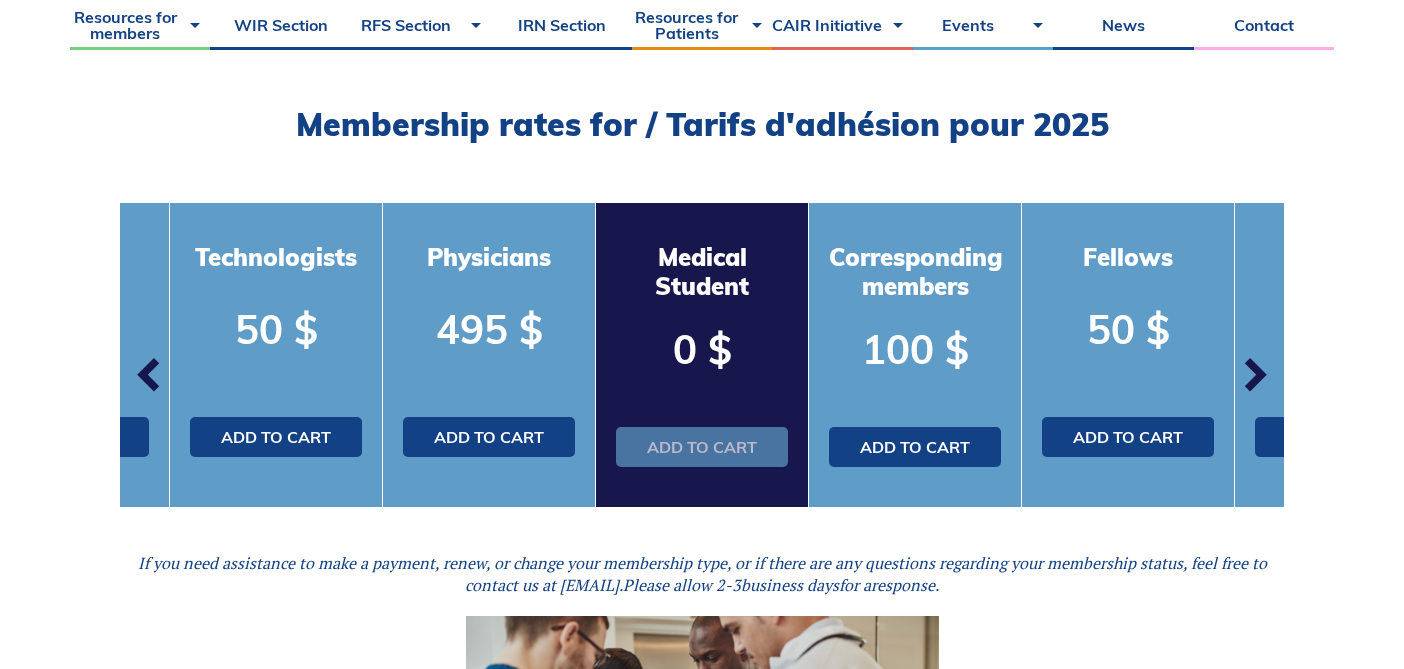 click on "Add to cart" at bounding box center [702, 447] 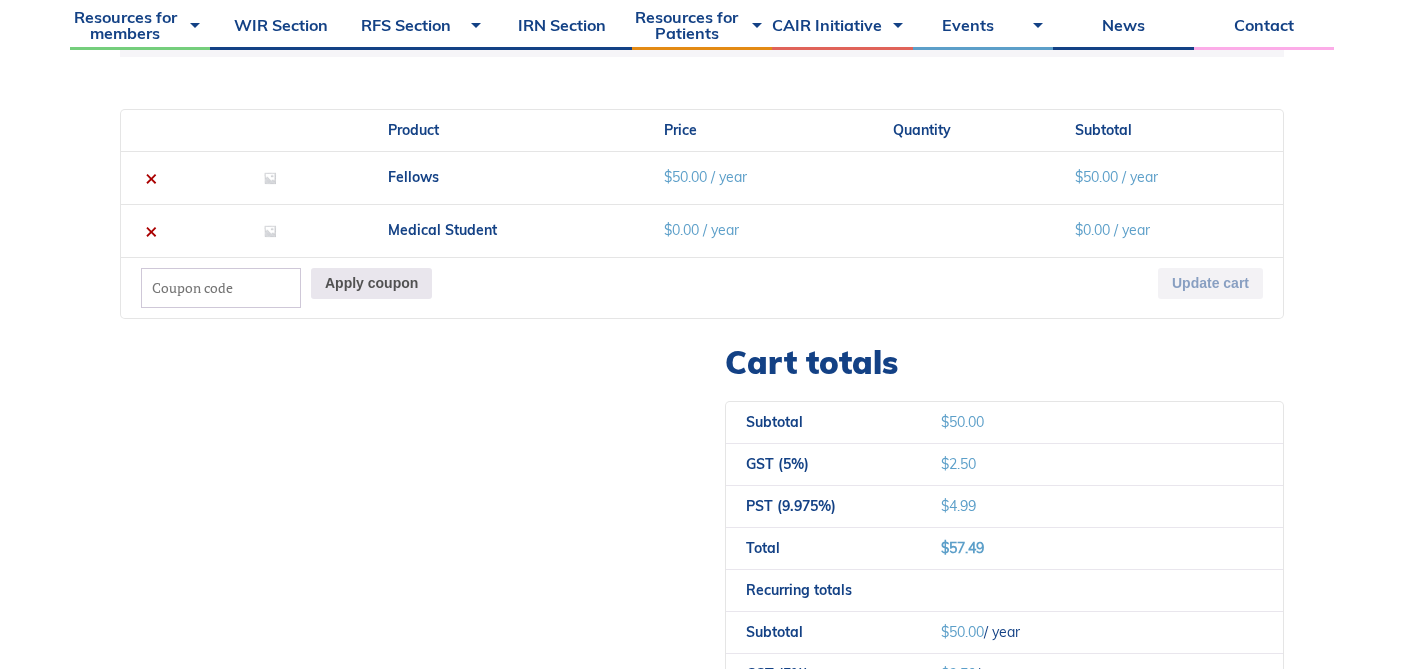scroll, scrollTop: 631, scrollLeft: 0, axis: vertical 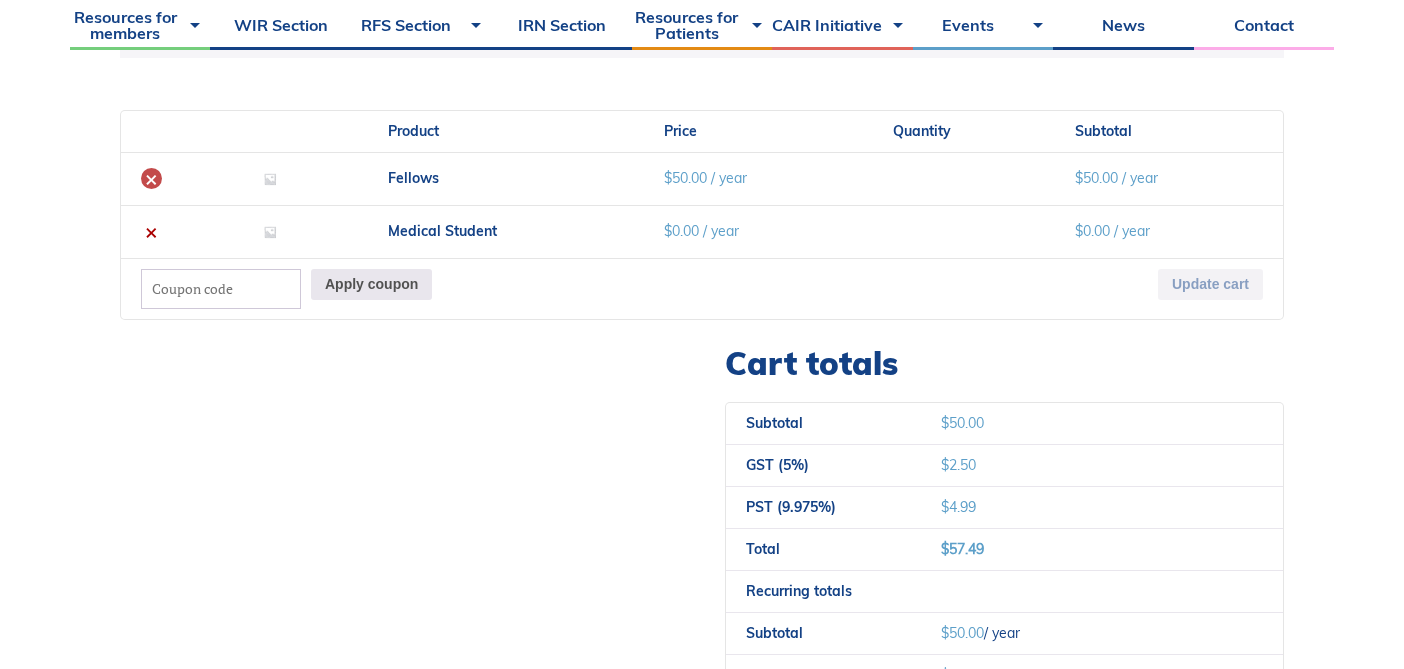 click on "×" at bounding box center [151, 178] 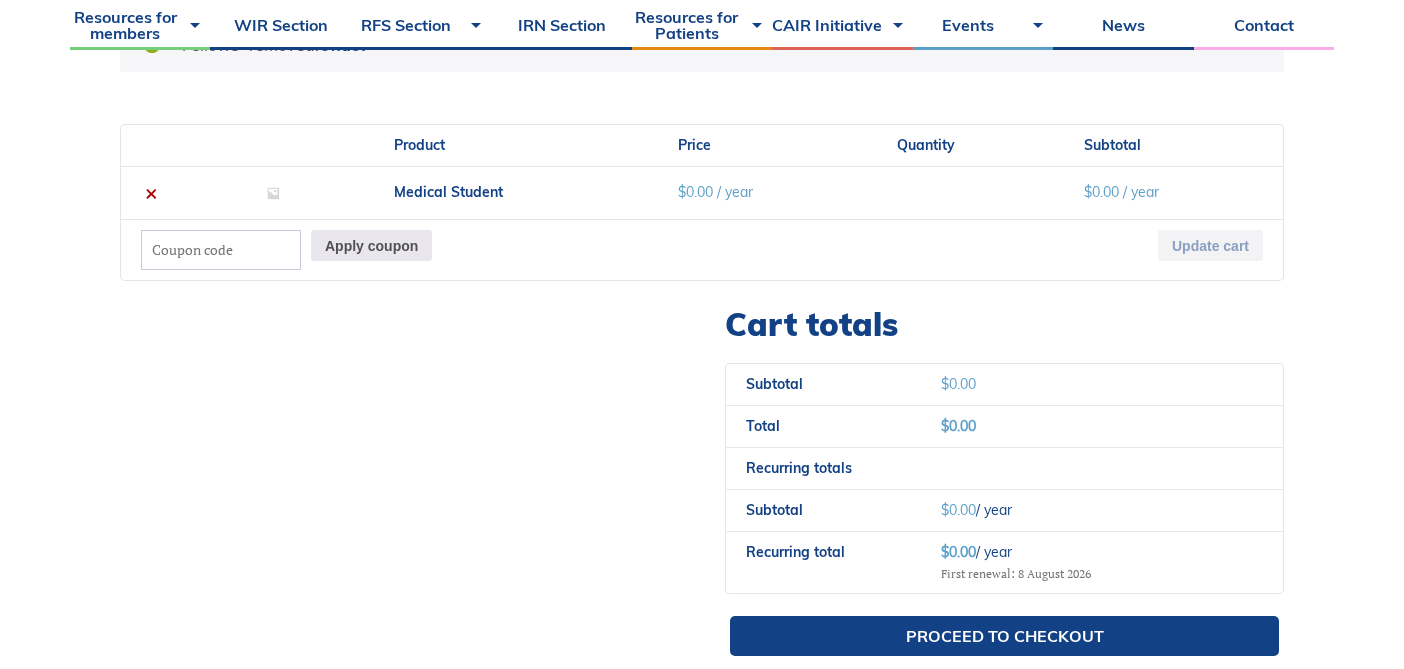 scroll, scrollTop: 666, scrollLeft: 0, axis: vertical 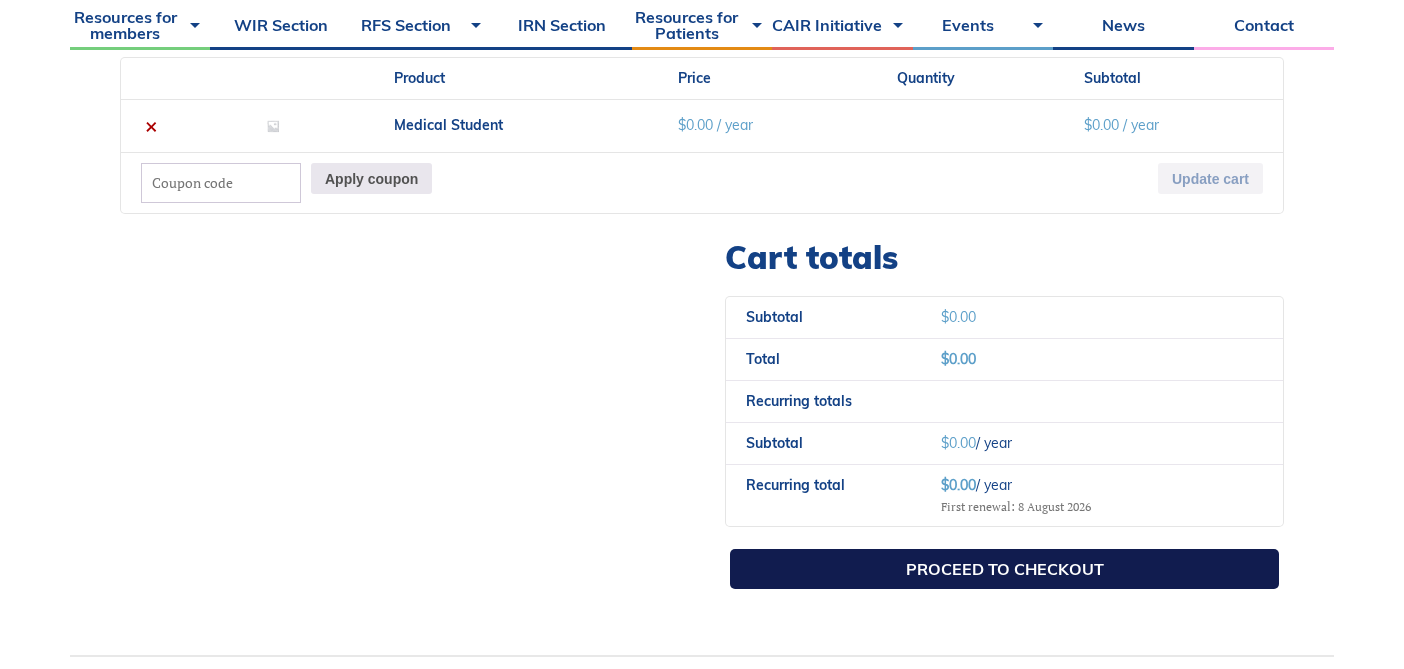 click on "Proceed to checkout" at bounding box center [1004, 569] 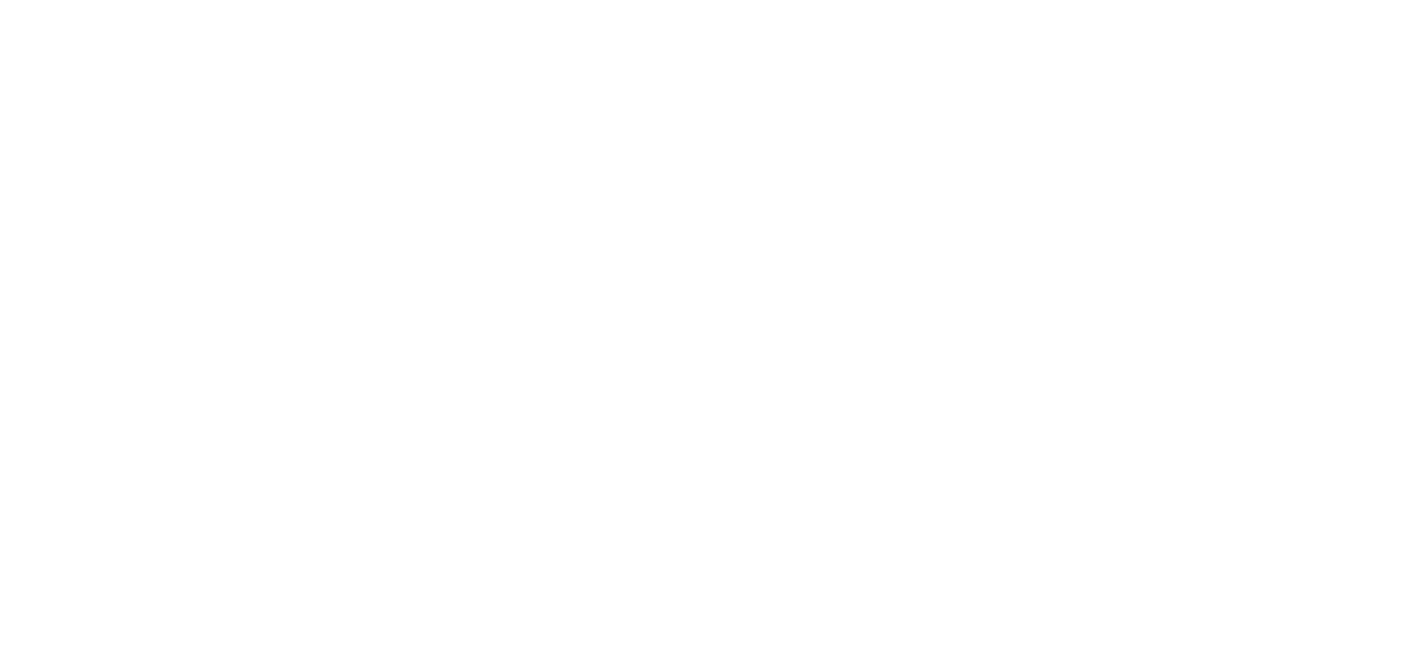 scroll, scrollTop: 0, scrollLeft: 0, axis: both 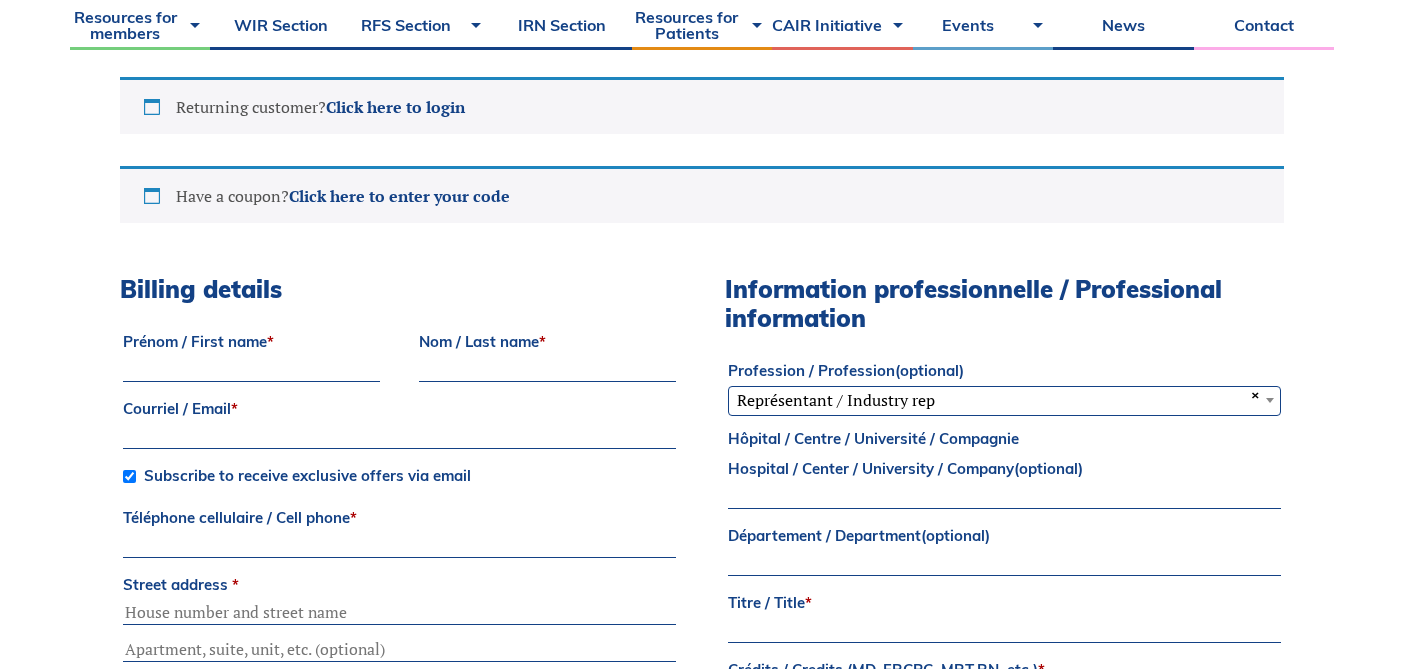 click on "Prénom / First name  *" at bounding box center [251, 370] 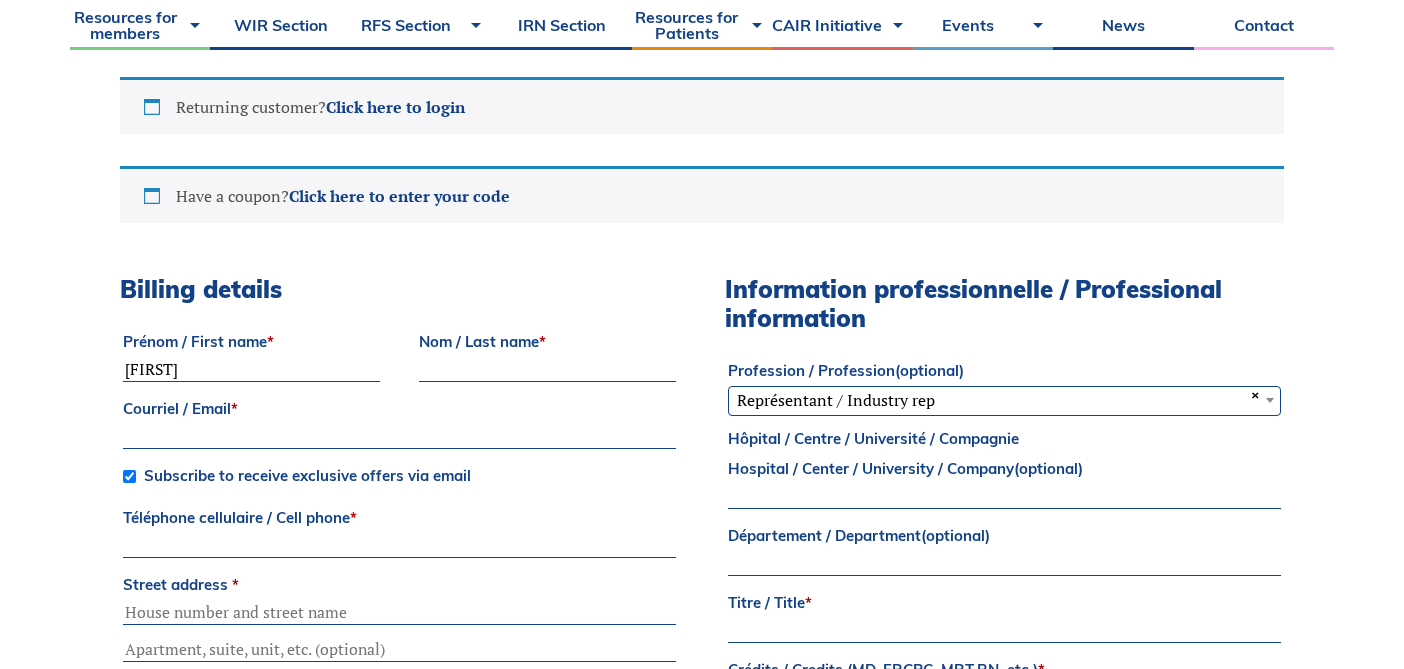 type on "Helena" 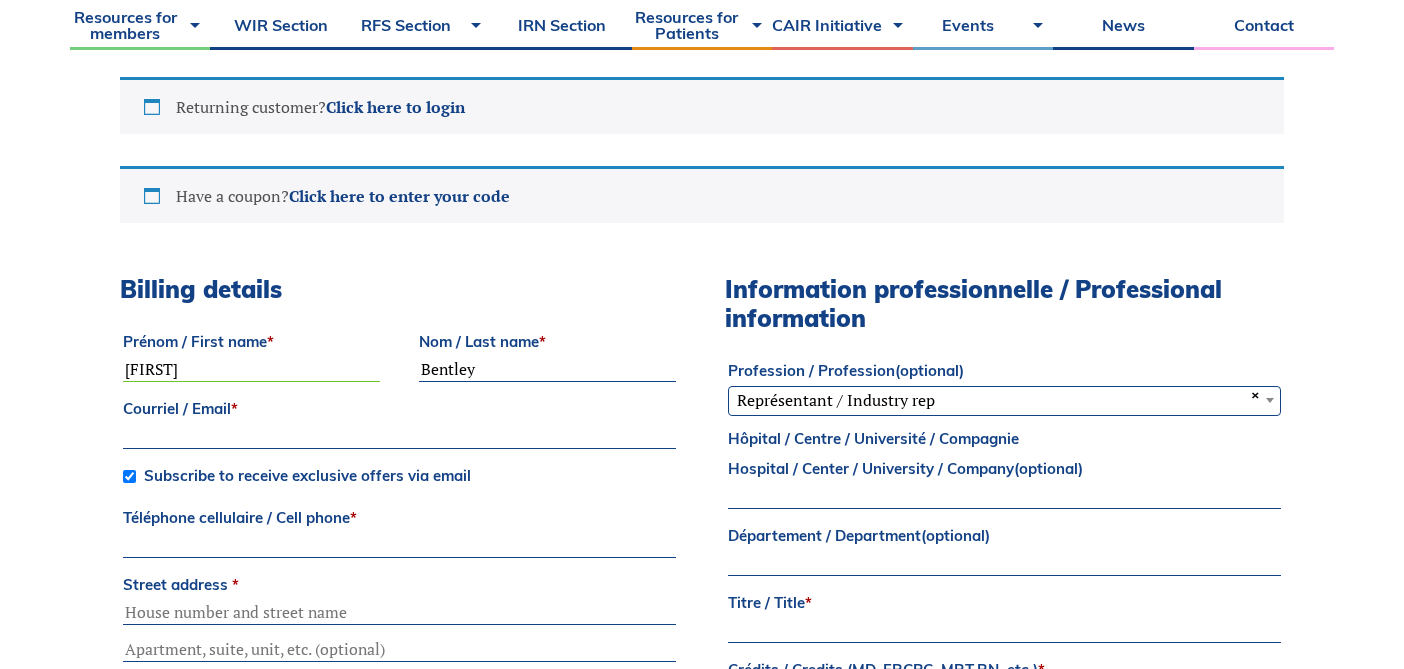 type on "Bentley" 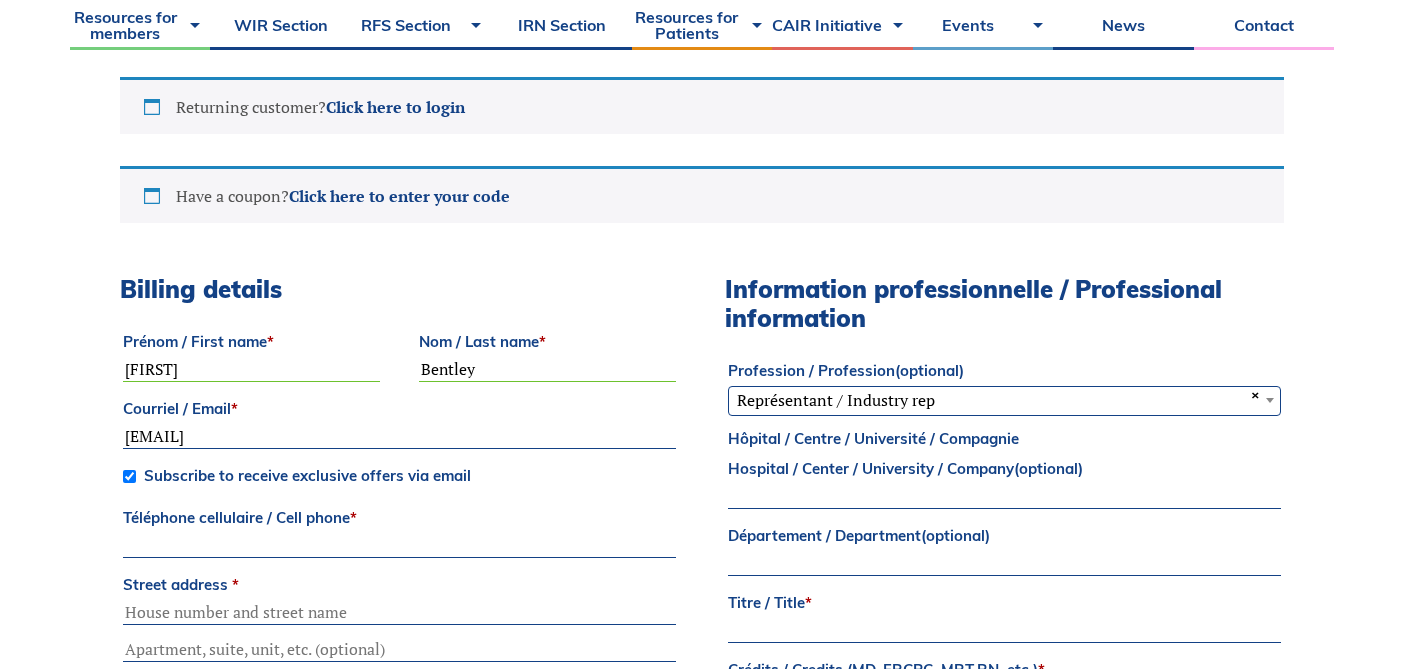 type on "helena.bentley@uhn.ca" 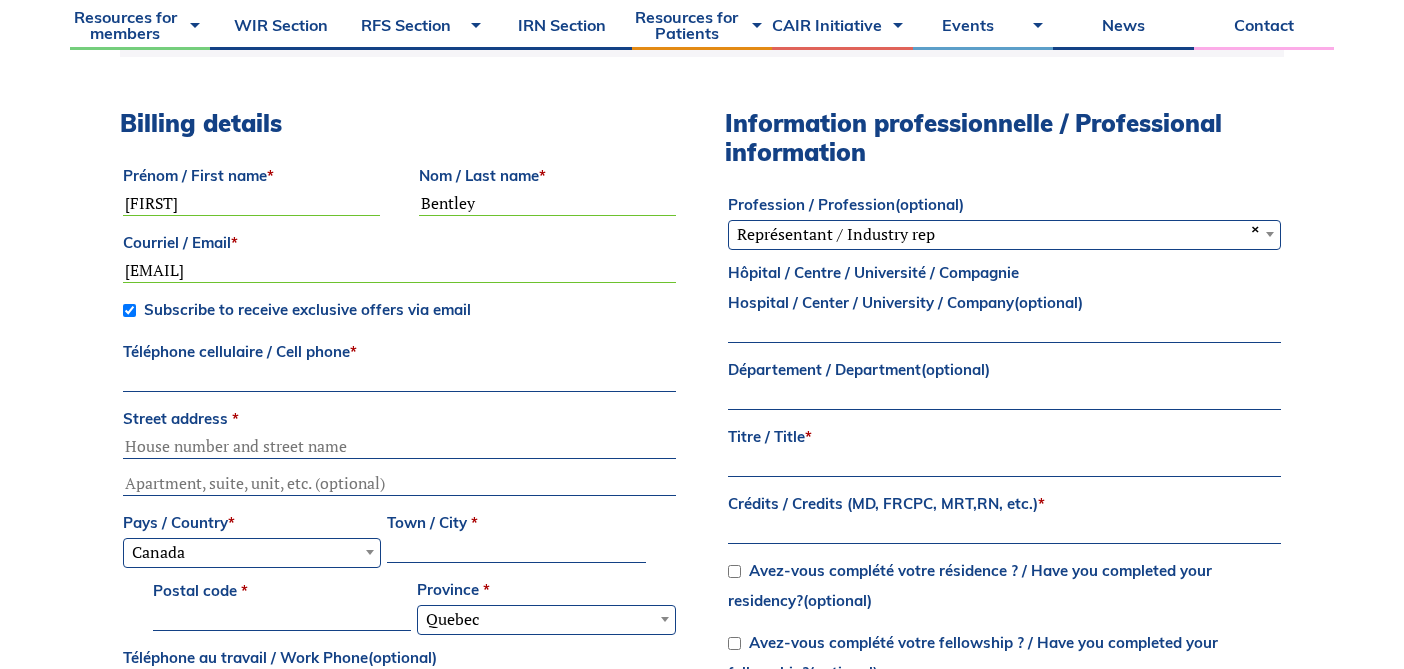 scroll, scrollTop: 726, scrollLeft: 0, axis: vertical 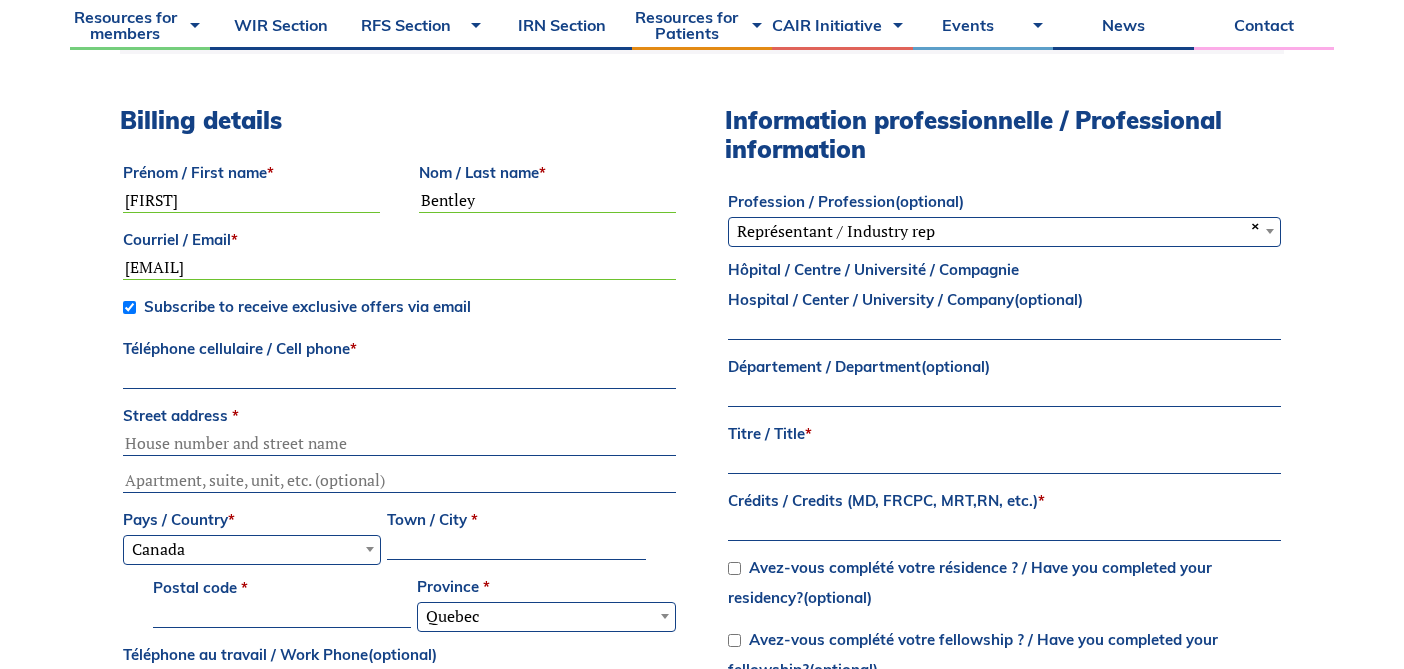 click on "Téléphone cellulaire /  Cell phone  *" at bounding box center [399, 377] 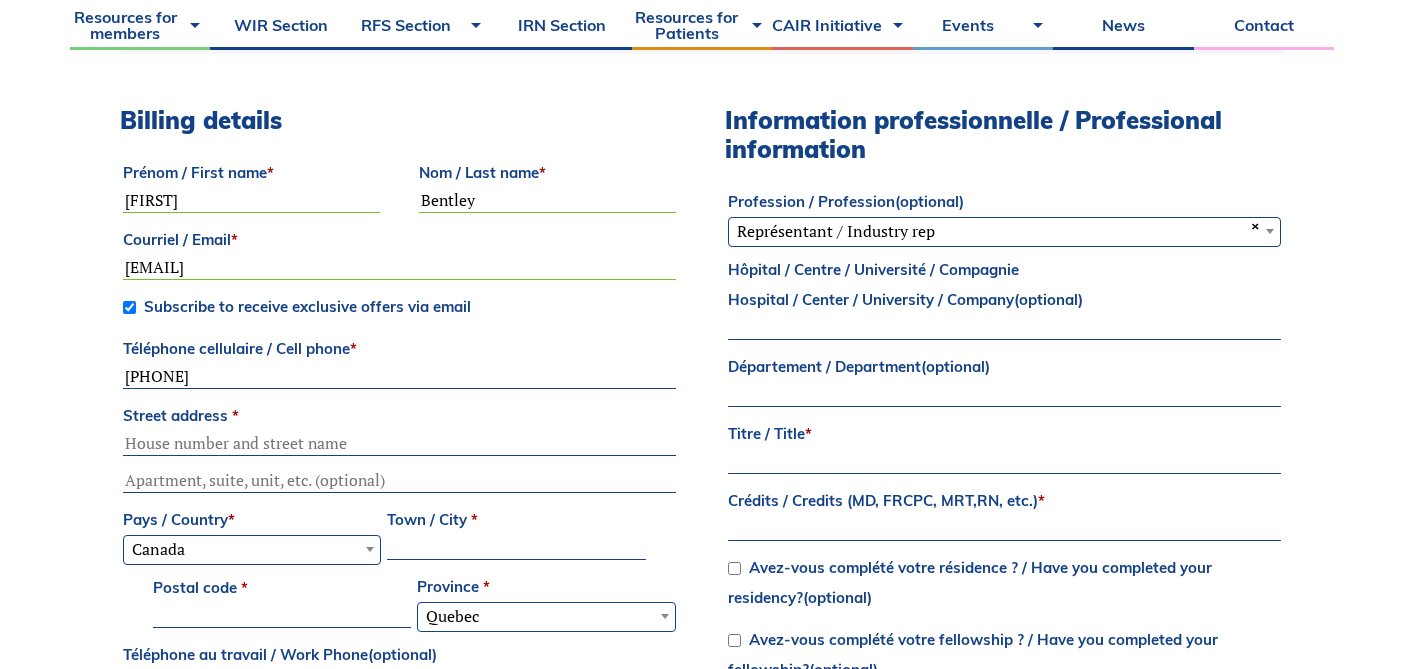 type on "312 1571 W 57th Avenue" 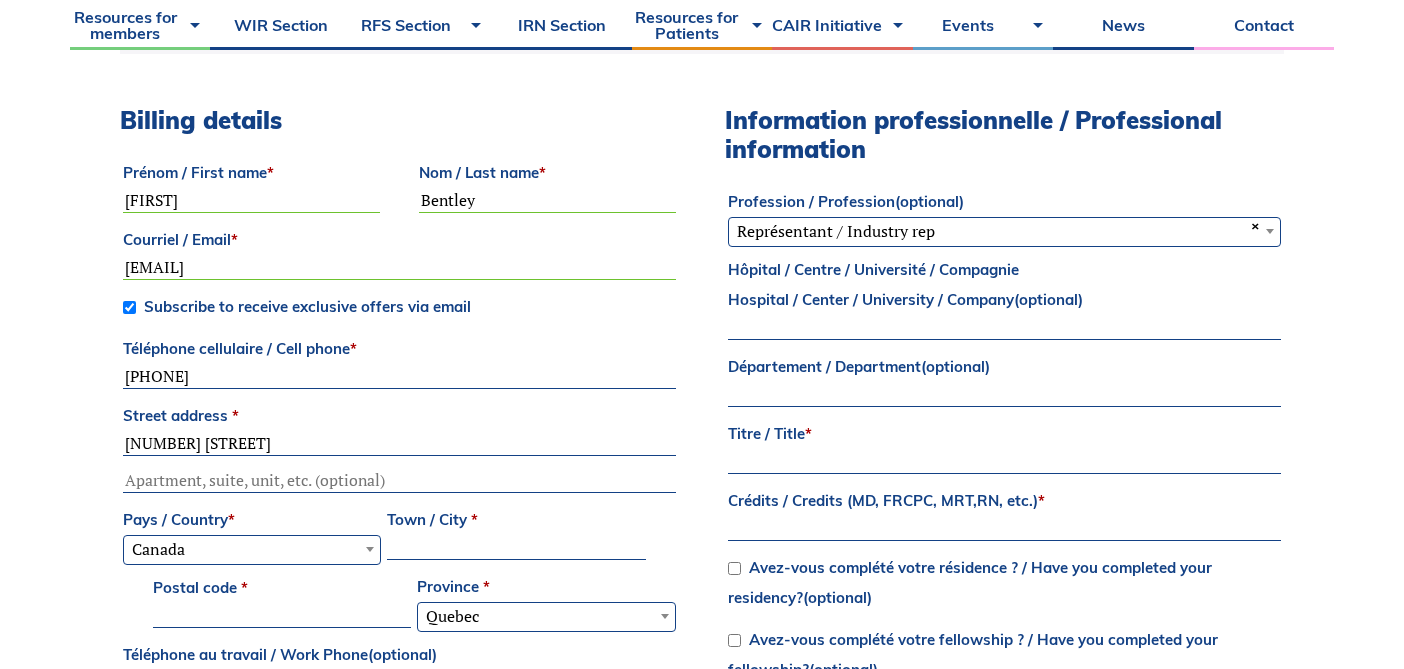 type on "Vancouver" 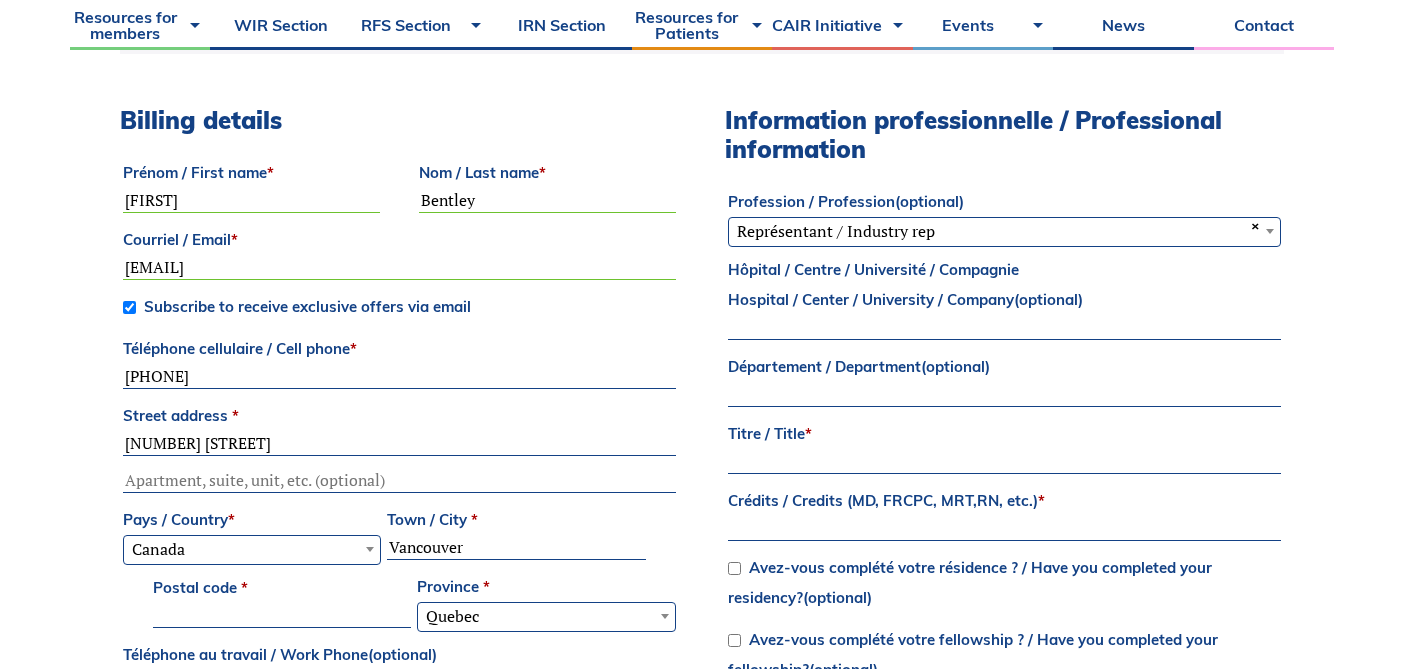 select on "BC" 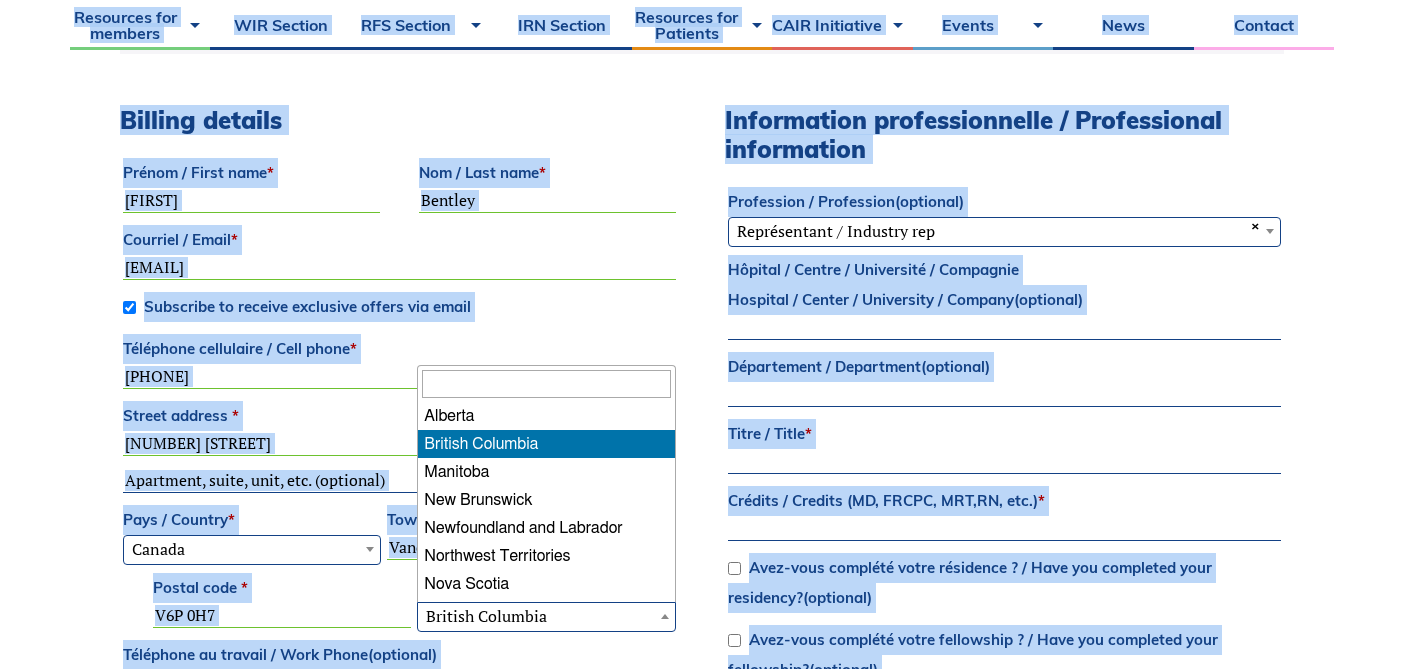 type 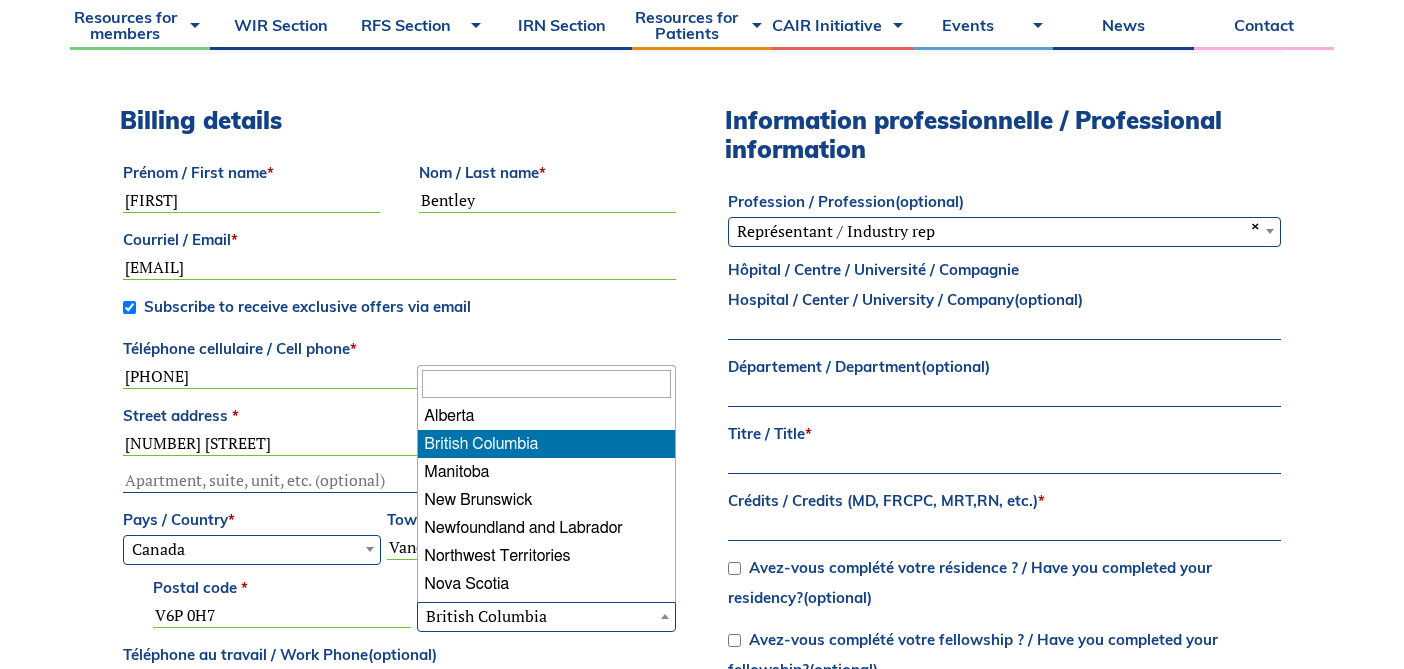 click on "312 1571 W 57th Avenue" at bounding box center (399, 444) 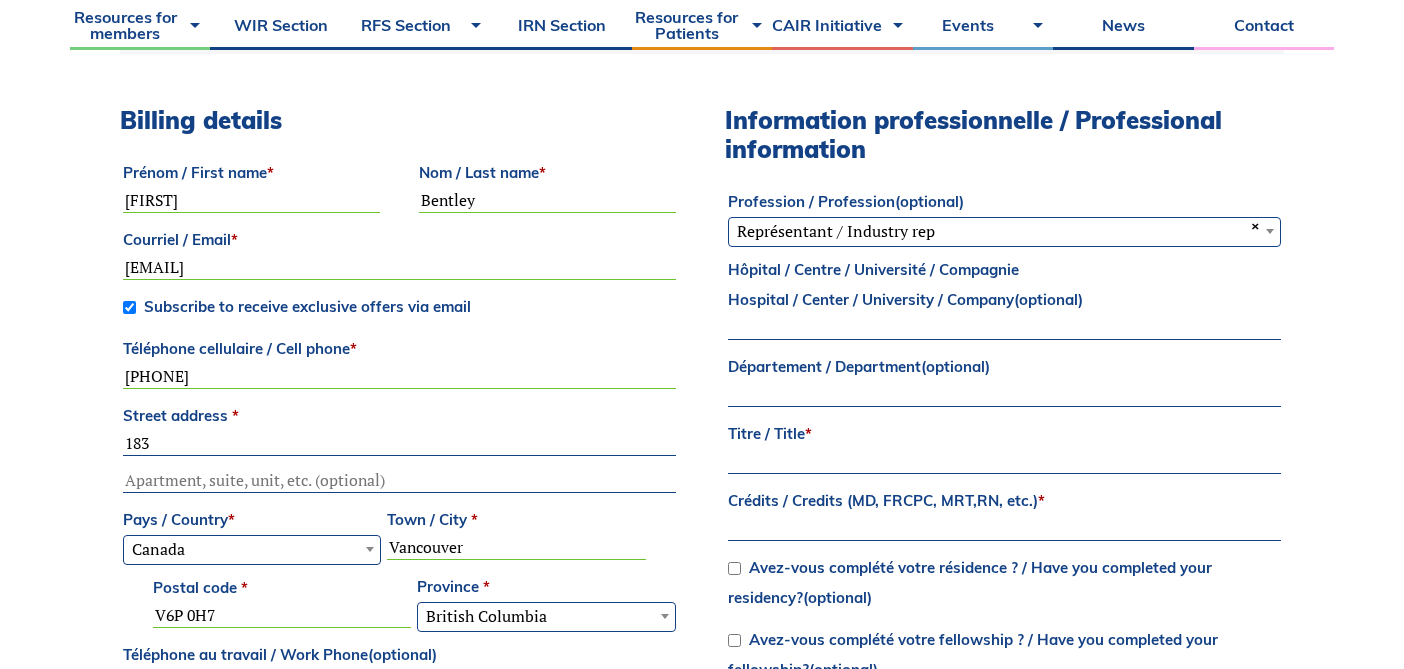 type on "183 Hunting Ridges Drive" 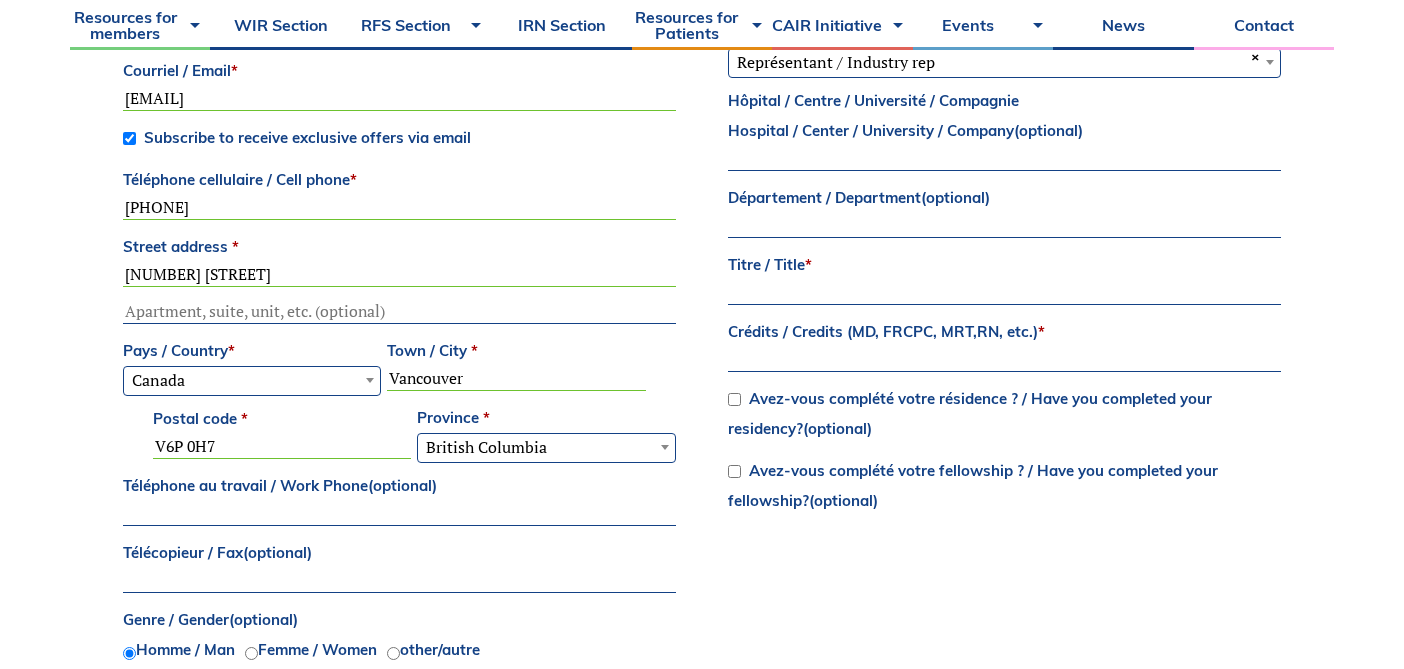 scroll, scrollTop: 917, scrollLeft: 0, axis: vertical 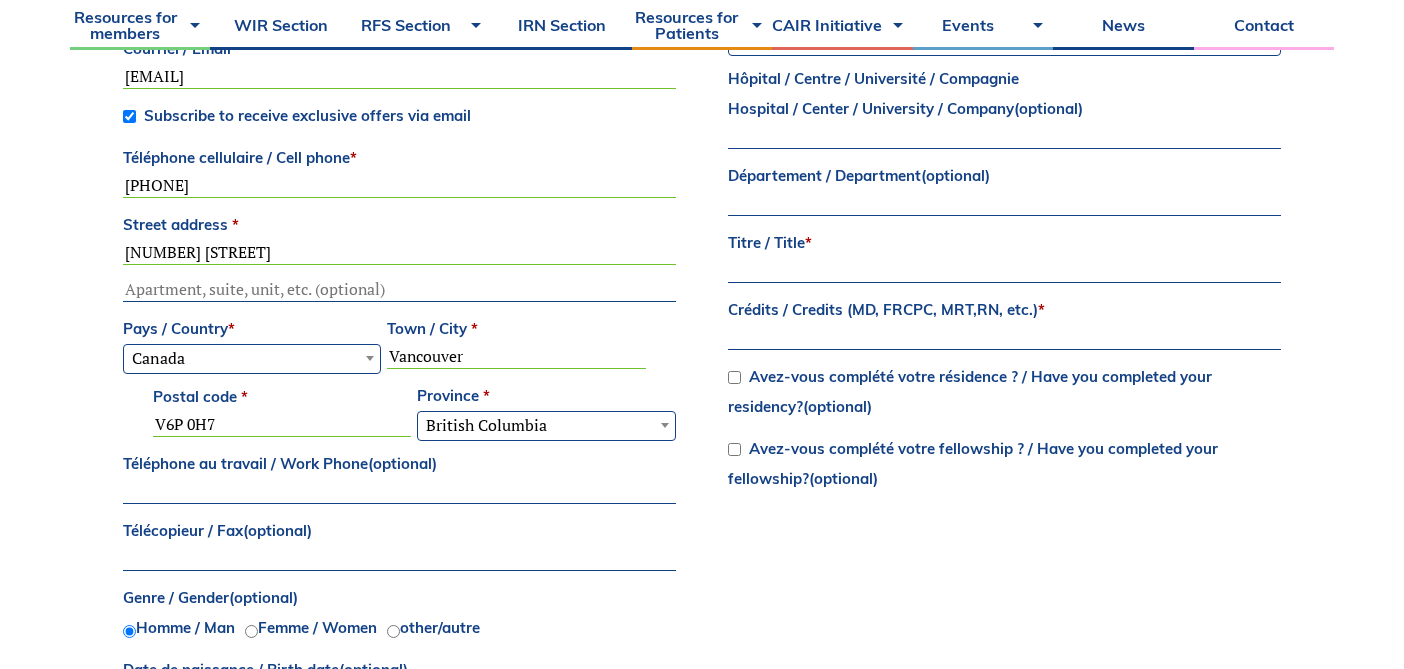 click on "Vancouver" at bounding box center (516, 357) 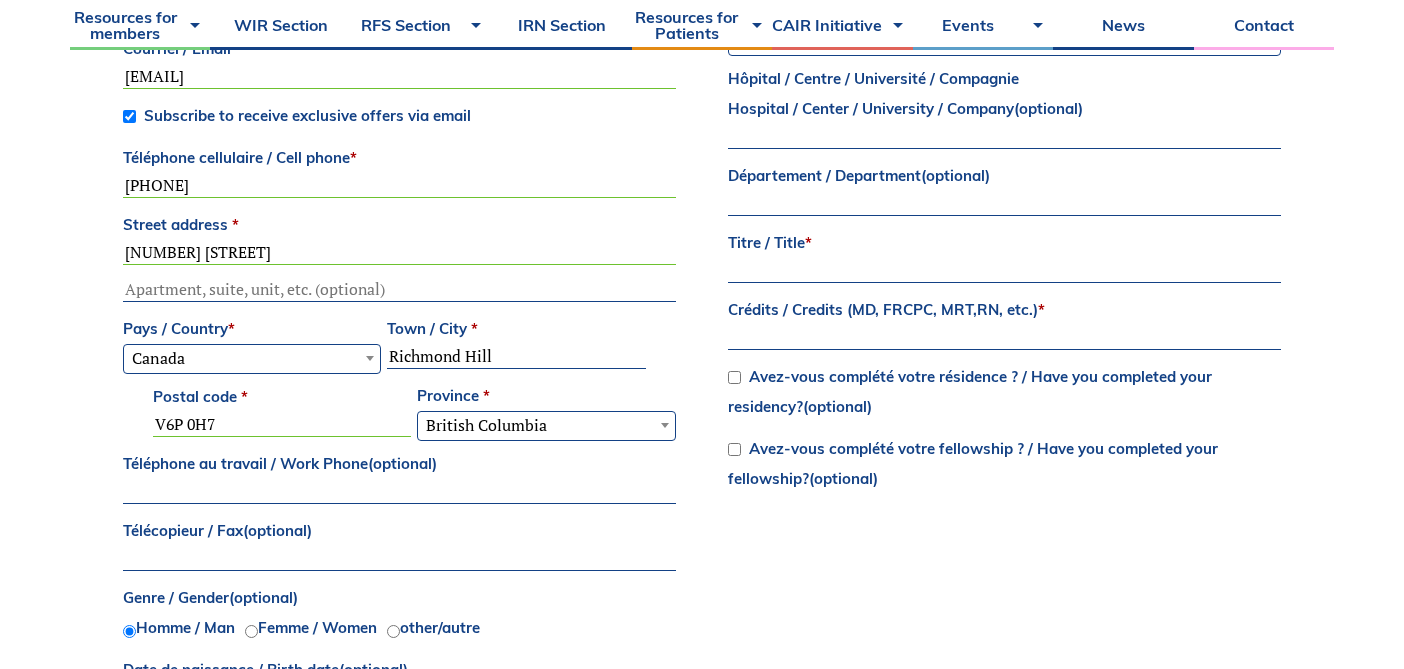 type on "Richmond Hill" 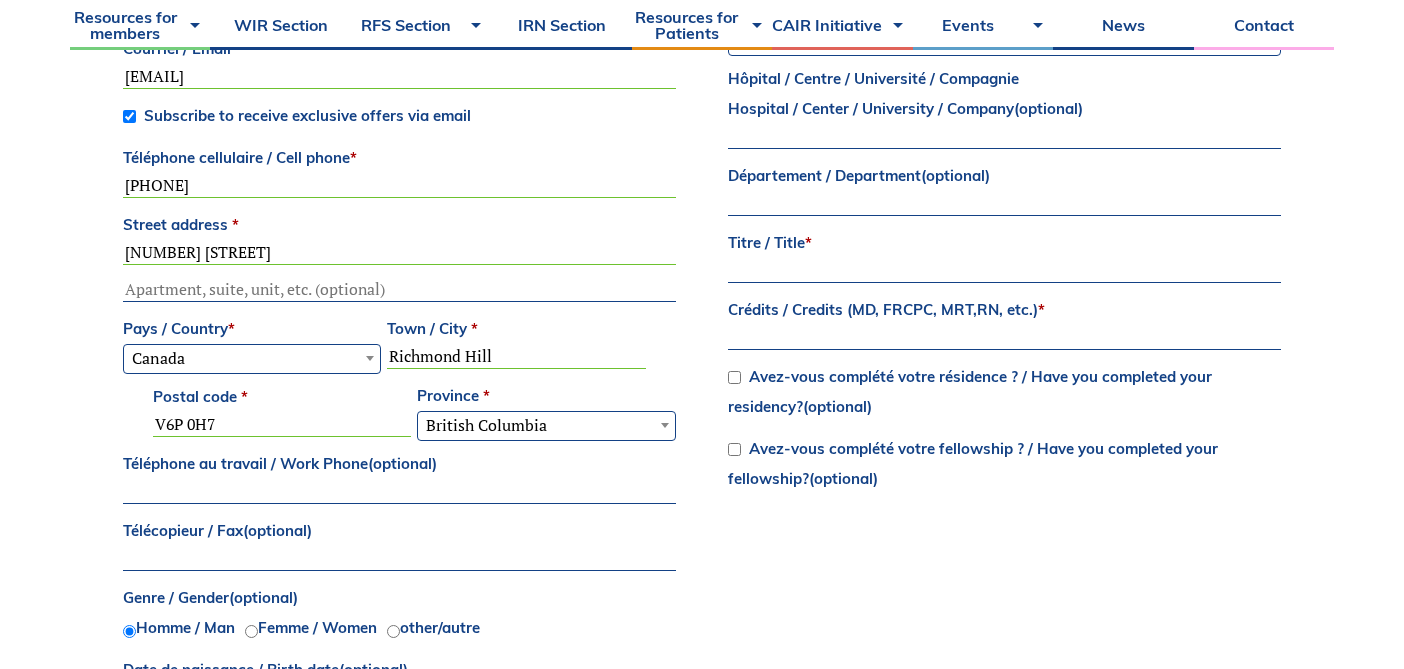 click on "About
Vision and Mission
Board of Directors
Annual Reports
Financial Statements
History
Volunteer with us
Partners
Our Partners
Virtual Exhibit Hall
Allies
Introduction to IR
Resident, Fellow, and Student Section
Technologists & Nurses
Medical Students
Global Outreach
Global Outreach:  The Road 2 IR in Tanzania
COVID-19
IR Jobs
fr
Formerly CIRA
Log In
Become a member
1
Resources for members
Tumor Ablation – Update your listing
UFE – Update your listing
IR Procedures
Clinical Resources
Guidelines and Standards
CAIR Endorsed
Cases of the Month
CAIR Express
WIR Section
RFS Section
RFS Representatives 2024-2025
Medical Student IR Away Elective
How to Put Together an IR Case Submission" at bounding box center (702, -583) 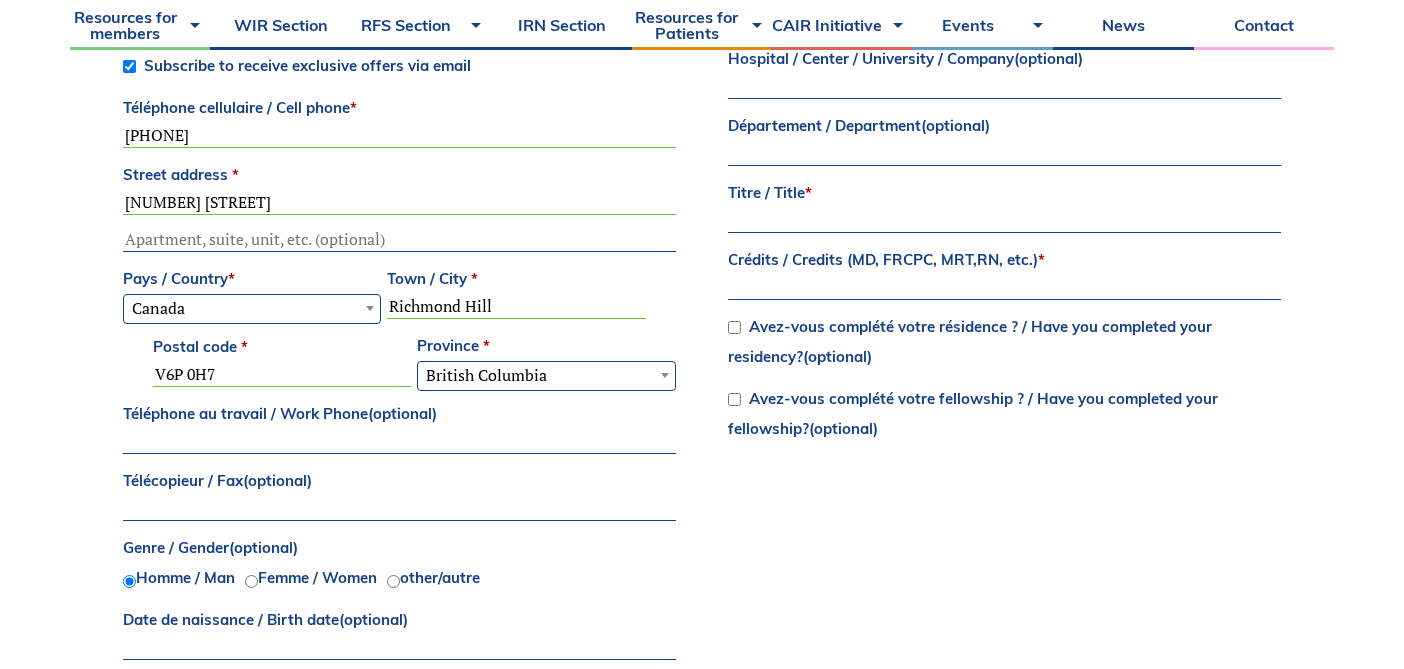 scroll, scrollTop: 971, scrollLeft: 0, axis: vertical 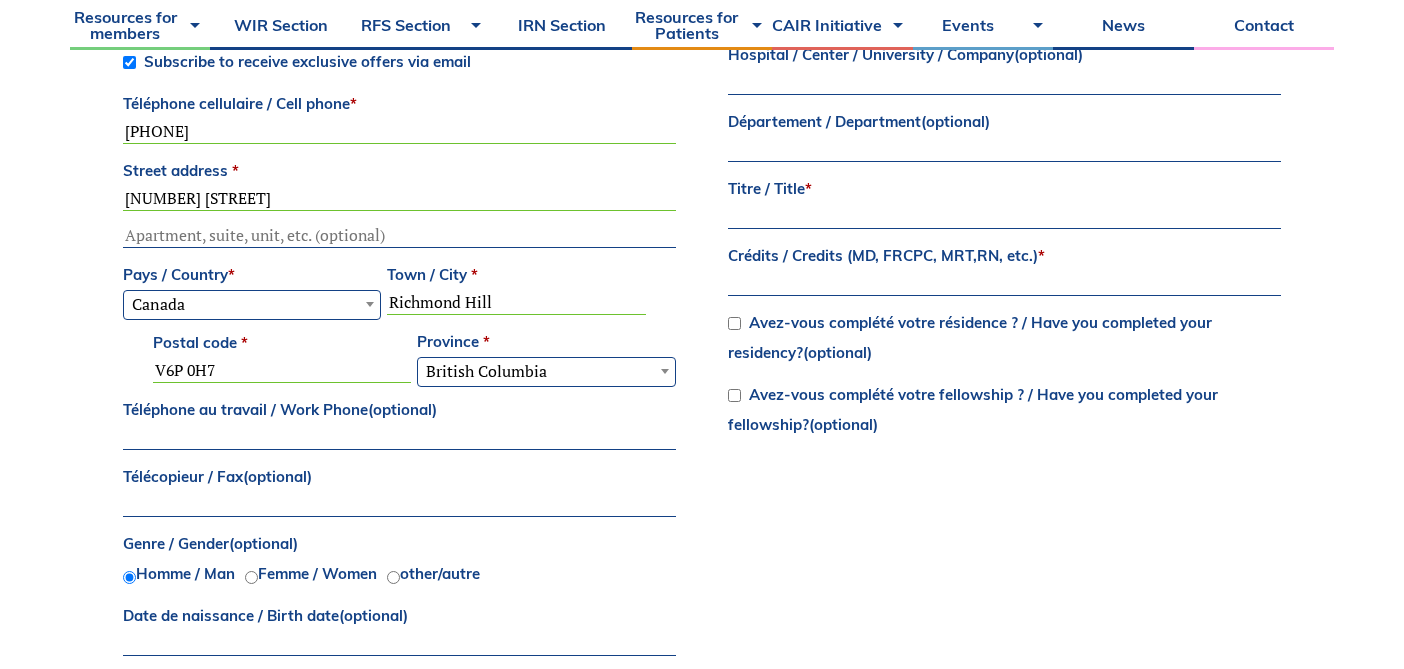 drag, startPoint x: 223, startPoint y: 367, endPoint x: 114, endPoint y: 357, distance: 109.457756 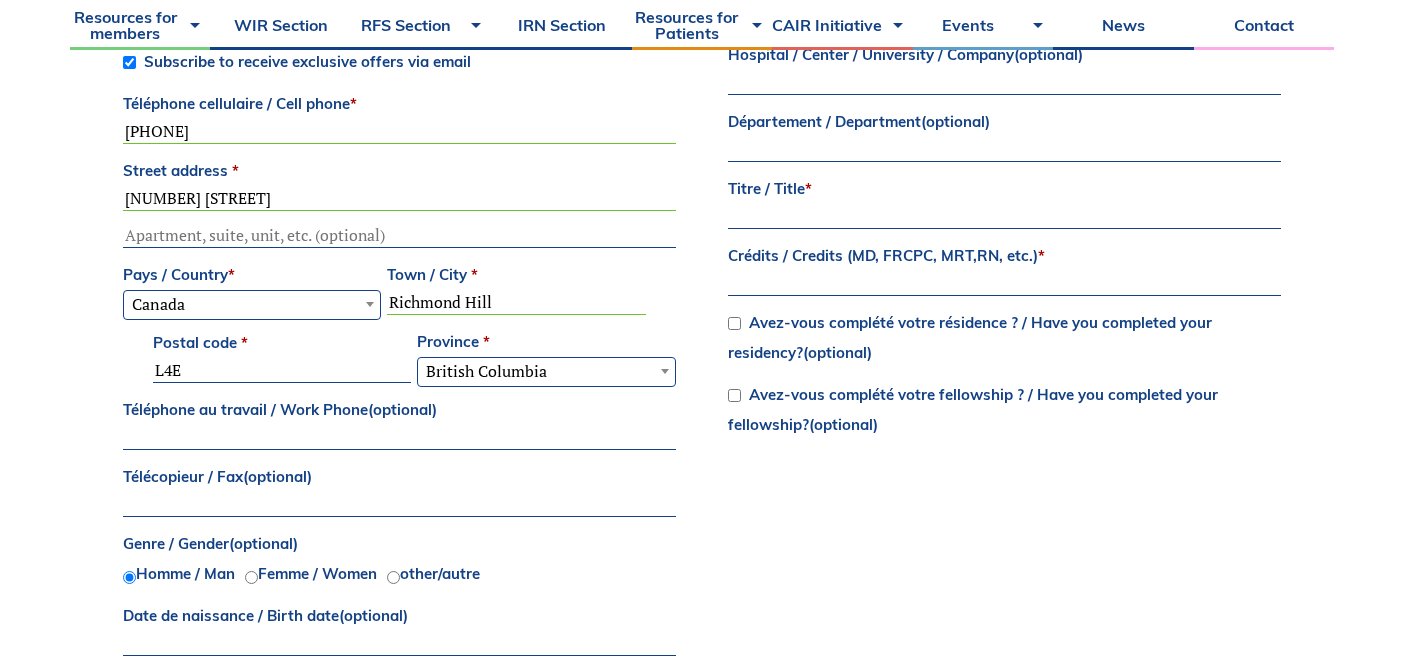 type on "L4E 0N6" 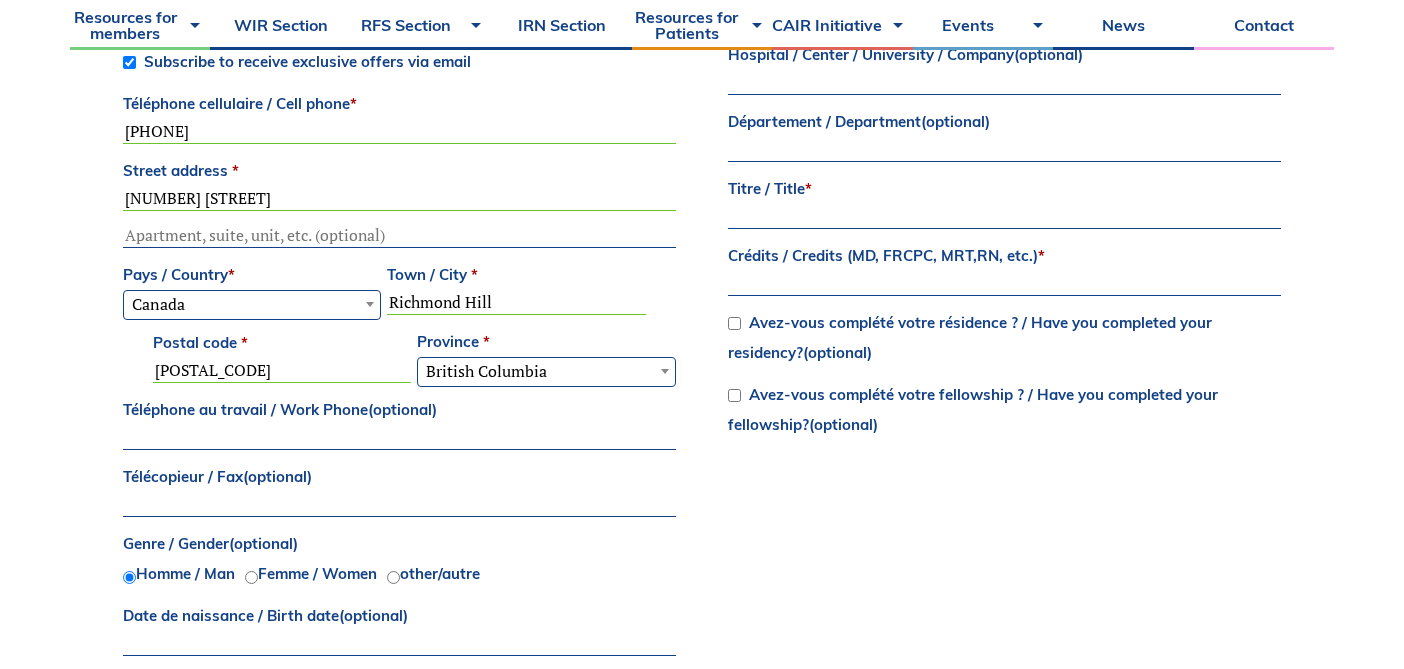 click on "British Columbia" at bounding box center (546, 371) 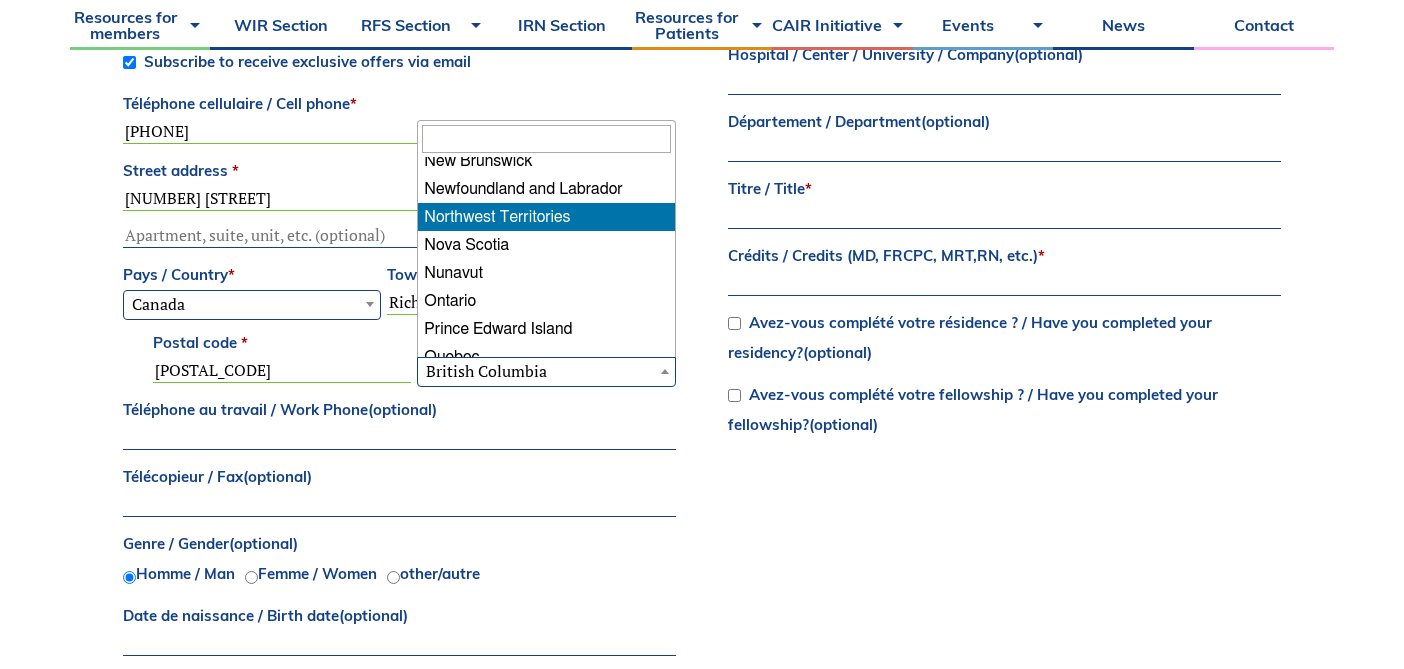 scroll, scrollTop: 97, scrollLeft: 0, axis: vertical 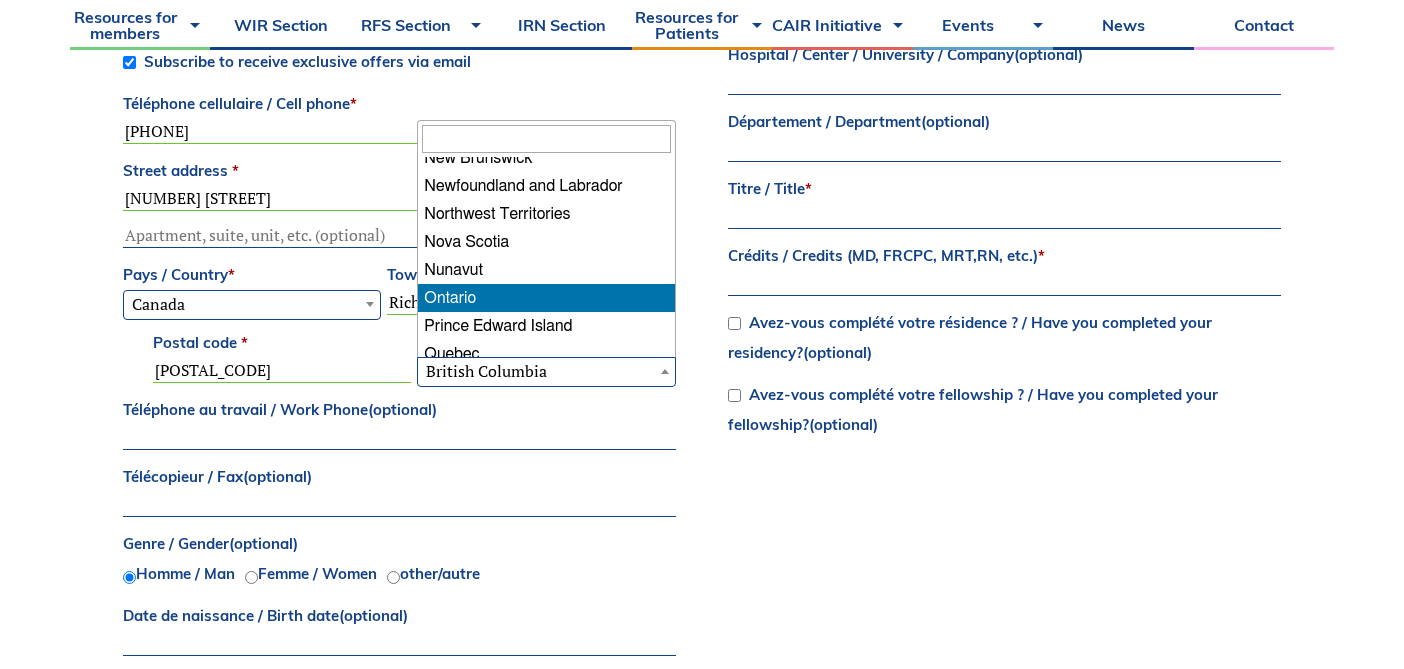 select on "ON" 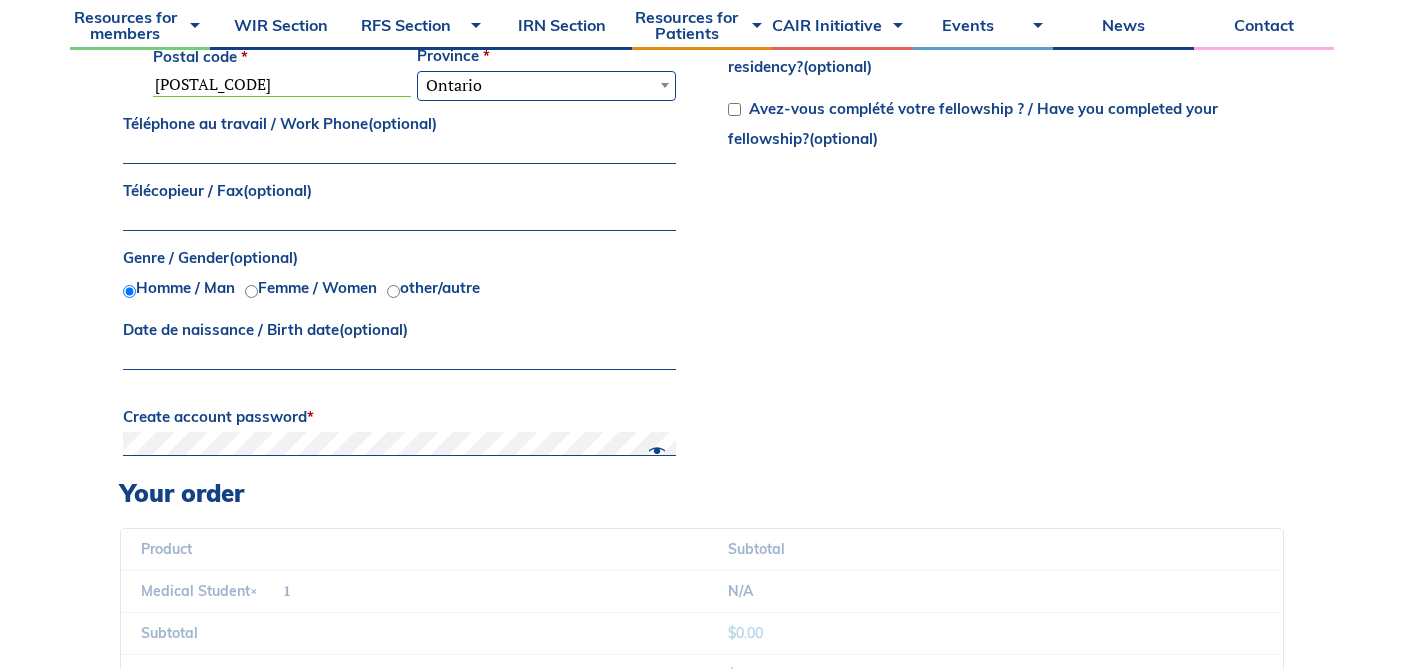 scroll, scrollTop: 1259, scrollLeft: 0, axis: vertical 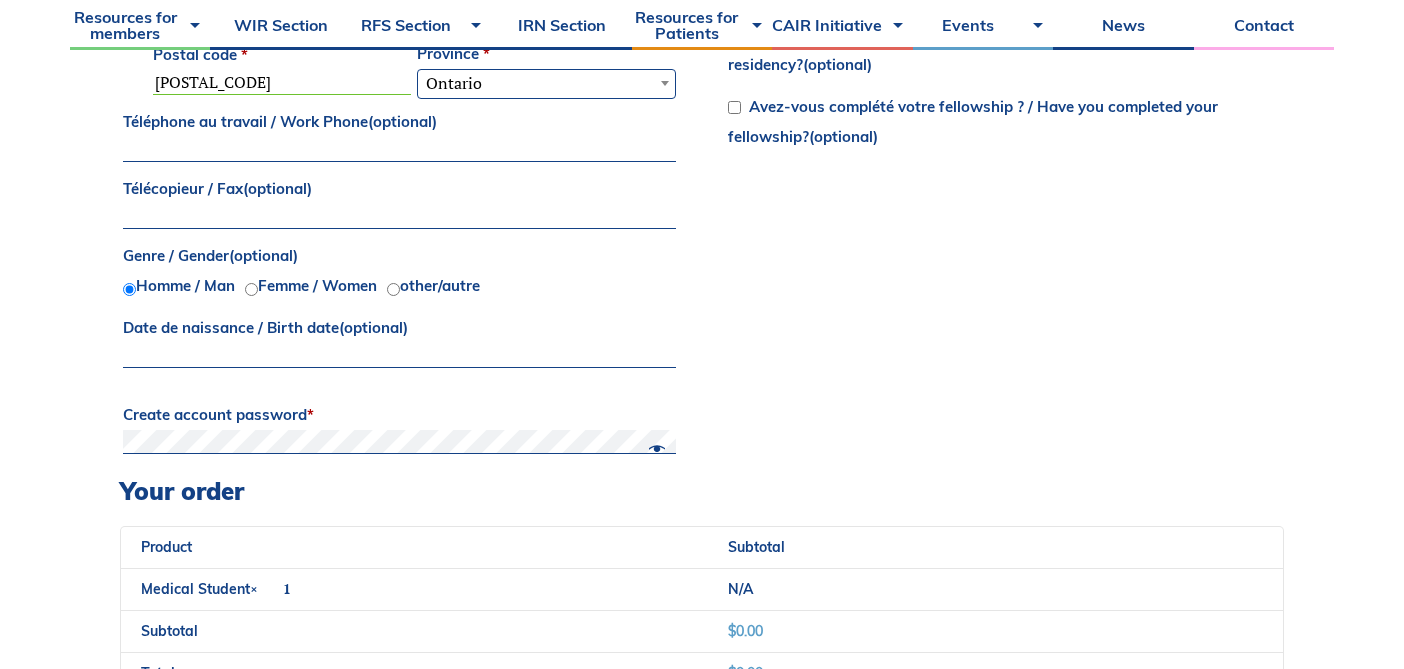 click on "Femme / Women" at bounding box center (317, 285) 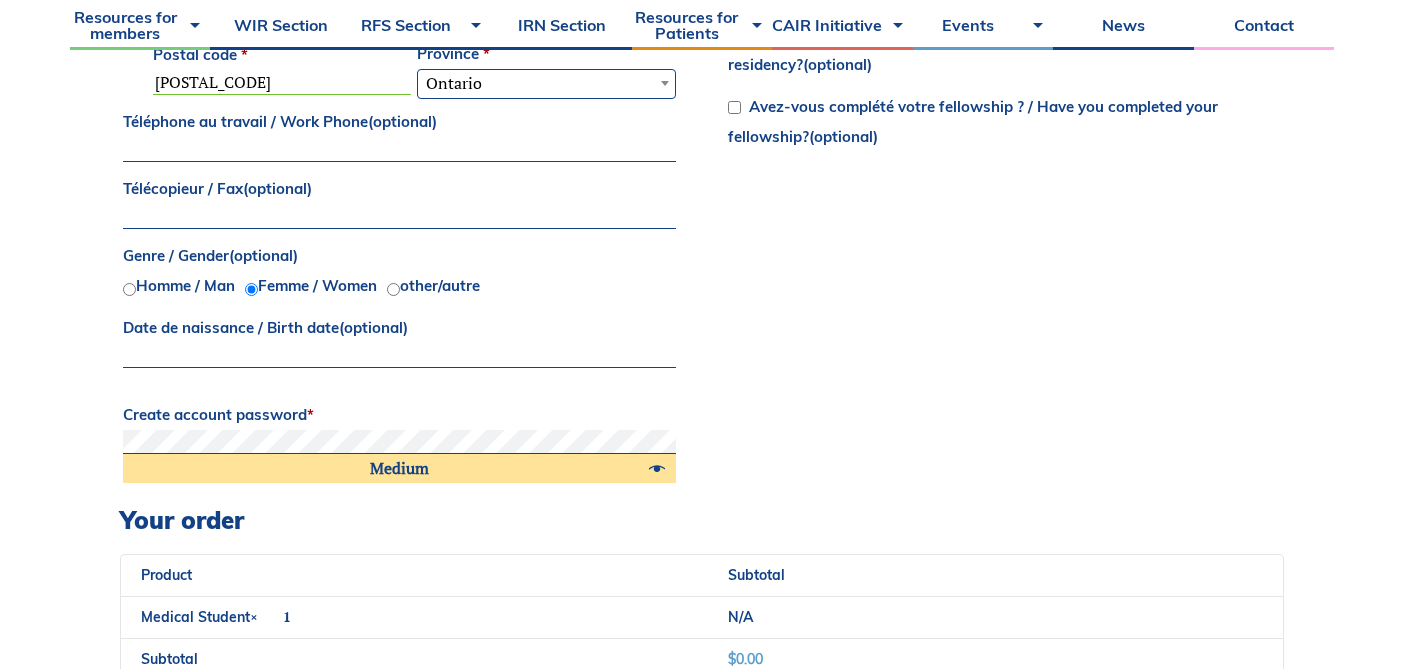 click on "Billing details
Prénom / First name  * Helena Nom / Last name  * Bentley Courriel / Email  * helena.bentley@uhn.ca Subscribe to receive exclusive offers via email Téléphone cellulaire /  Cell phone  * 2369875077 Street address   * 183 Hunting Ridges Drive Apartment, suite, unit, etc.   (optional) Pays / Country  * Select a country / region… Afghanistan Åland Islands Albania Algeria American Samoa Andorra Angola Anguilla Antarctica Antigua and Barbuda Argentina Armenia Aruba Australia Austria Azerbaijan Bahamas Bahrain Bangladesh Barbados Belarus Belau Belgium Belize Benin Bermuda Bhutan Bolivia Bonaire, Saint Eustatius and Saba Bosnia and Herzegovina Botswana Bouvet Island Brazil British Indian Ocean Territory Brunei Bulgaria Burkina Faso Burundi Cambodia Cameroon Canada Cape Verde Cayman Islands Central African Republic Chad Chile China Christmas Island Cocos (Keeling) Islands Colombia Comoros Congo (Brazzaville) Congo (Kinshasa) Cook Islands Costa Rica Croatia Cuba *" at bounding box center (399, 39) 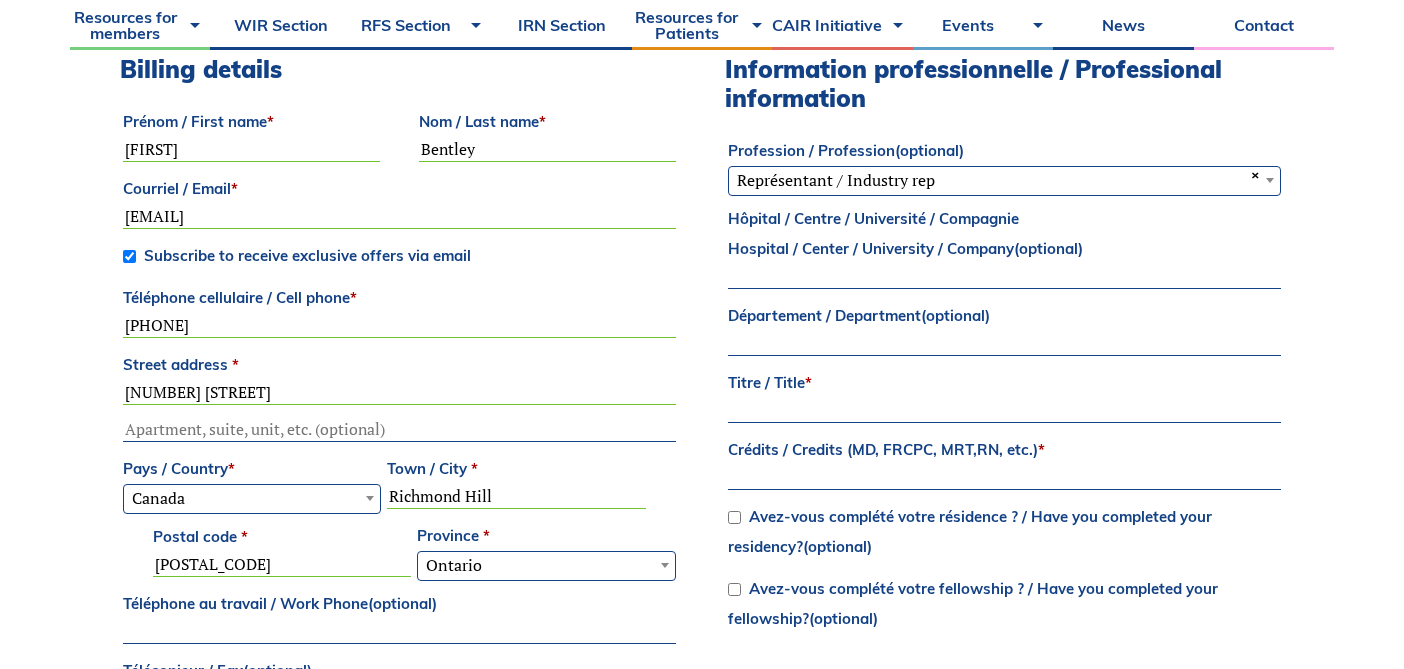scroll, scrollTop: 848, scrollLeft: 0, axis: vertical 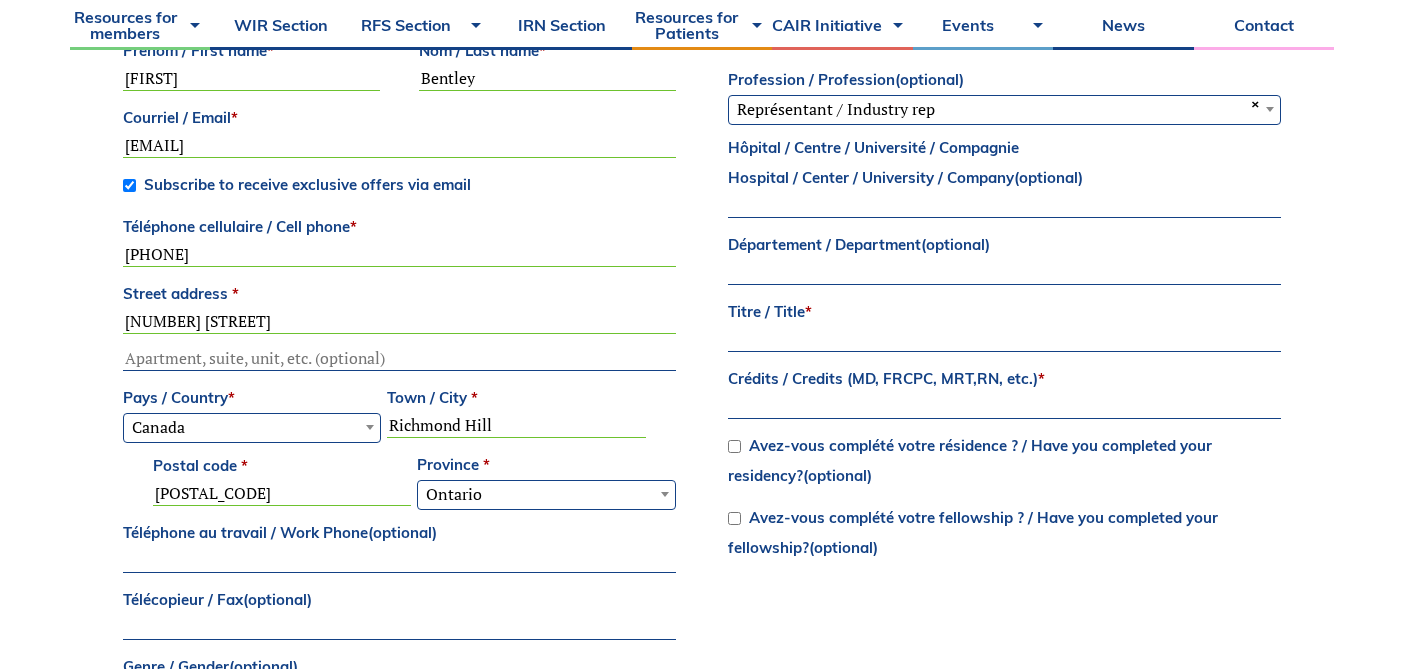 click on "Titre / Title  *" at bounding box center [1004, 340] 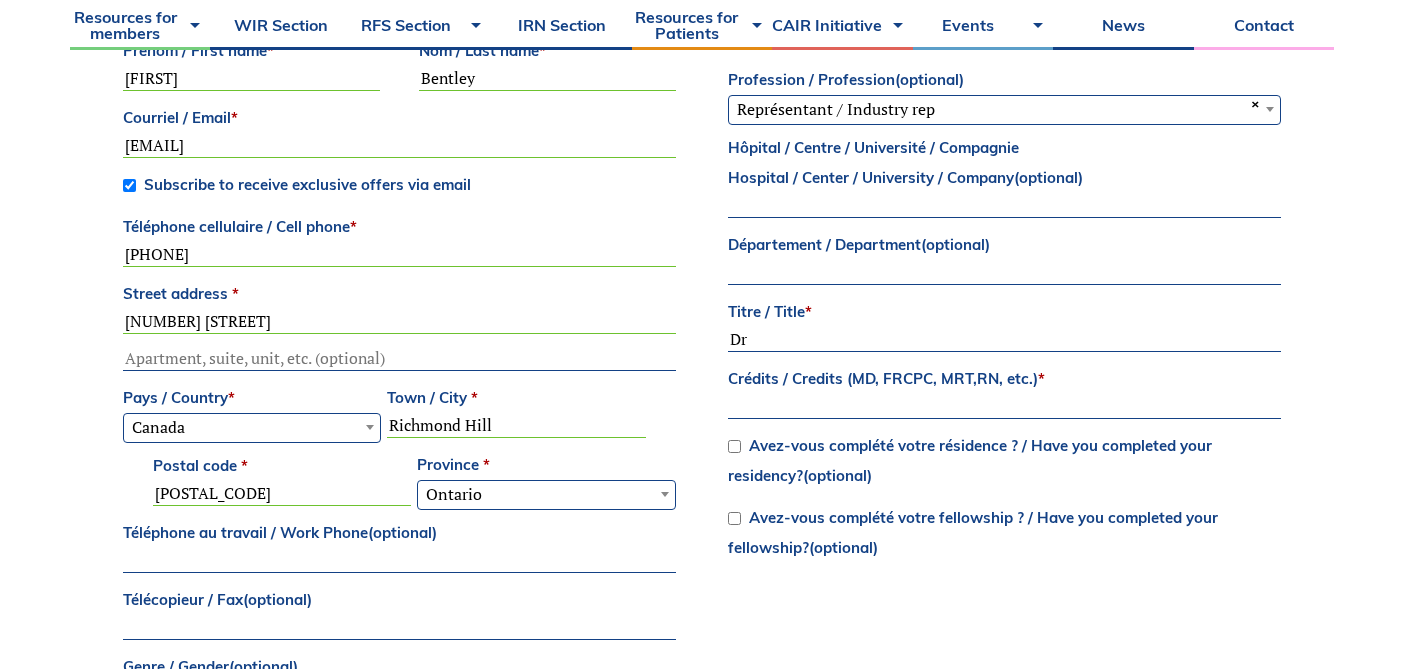 type on "Dr" 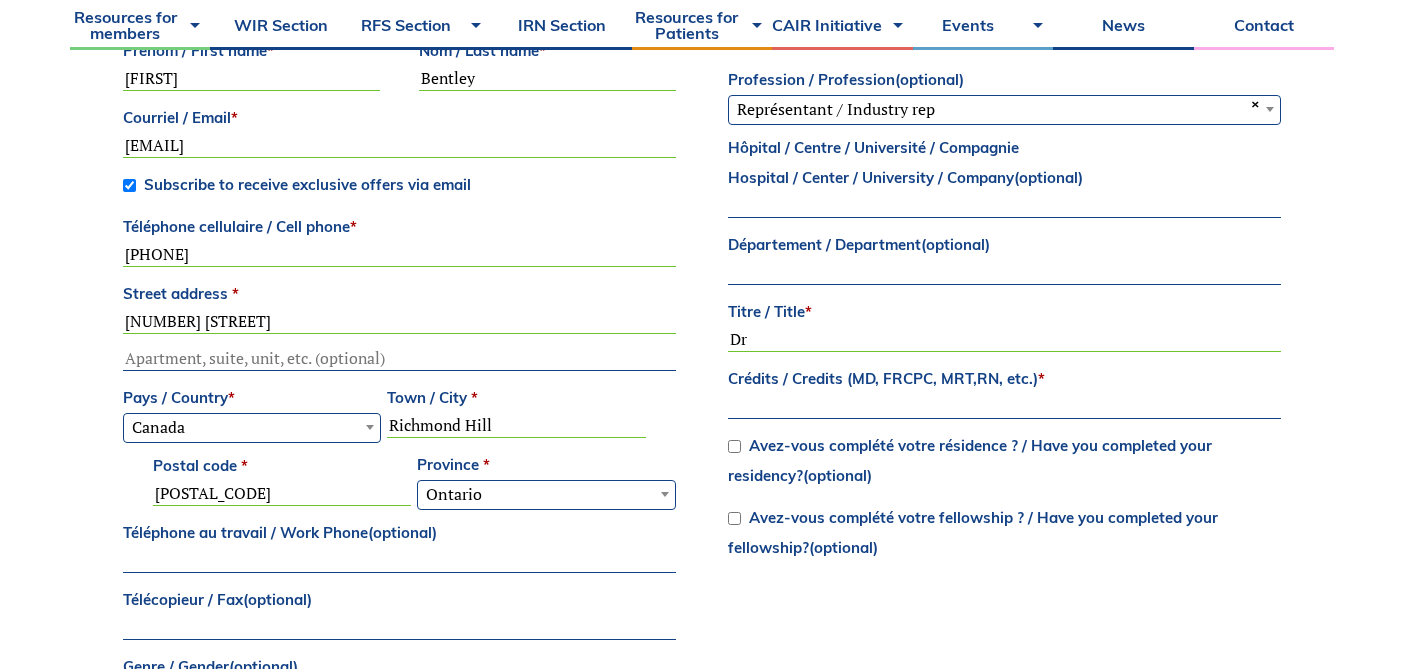 click on "Crédits / Credits (MD, FRCPC, MRT,RN, etc.)  *" at bounding box center (1004, 407) 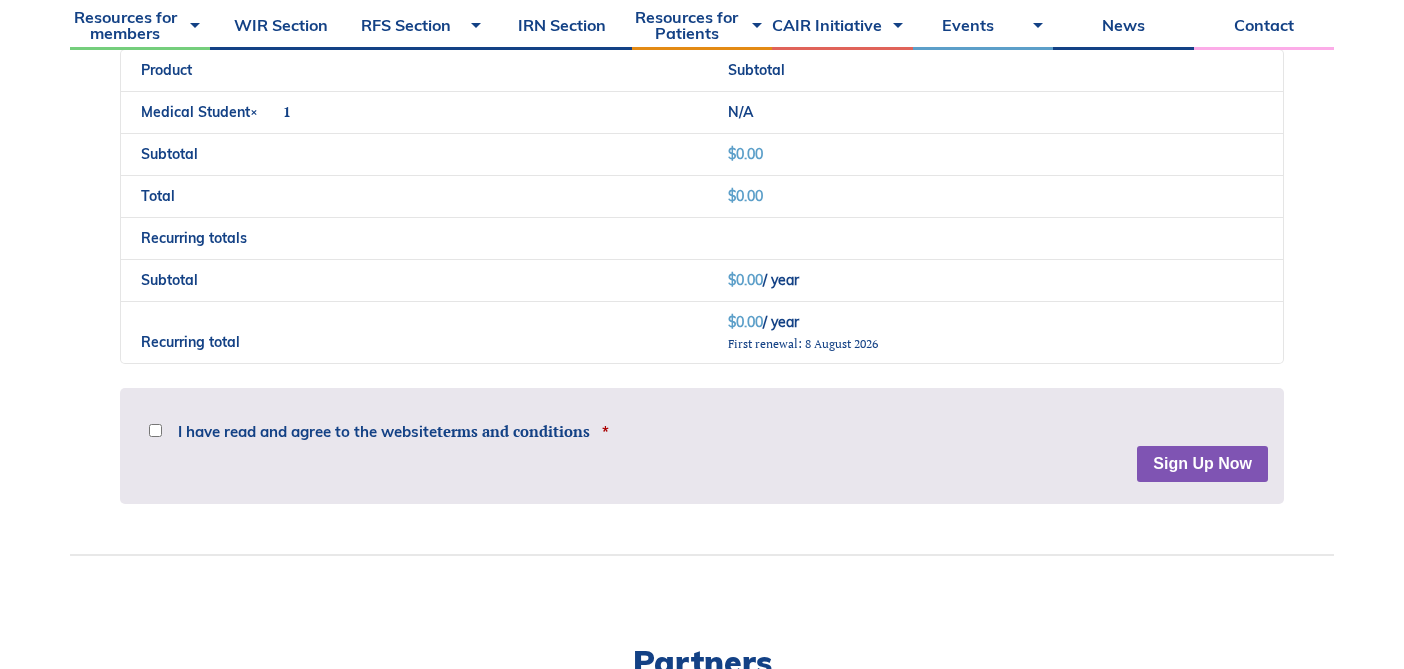 scroll, scrollTop: 1765, scrollLeft: 0, axis: vertical 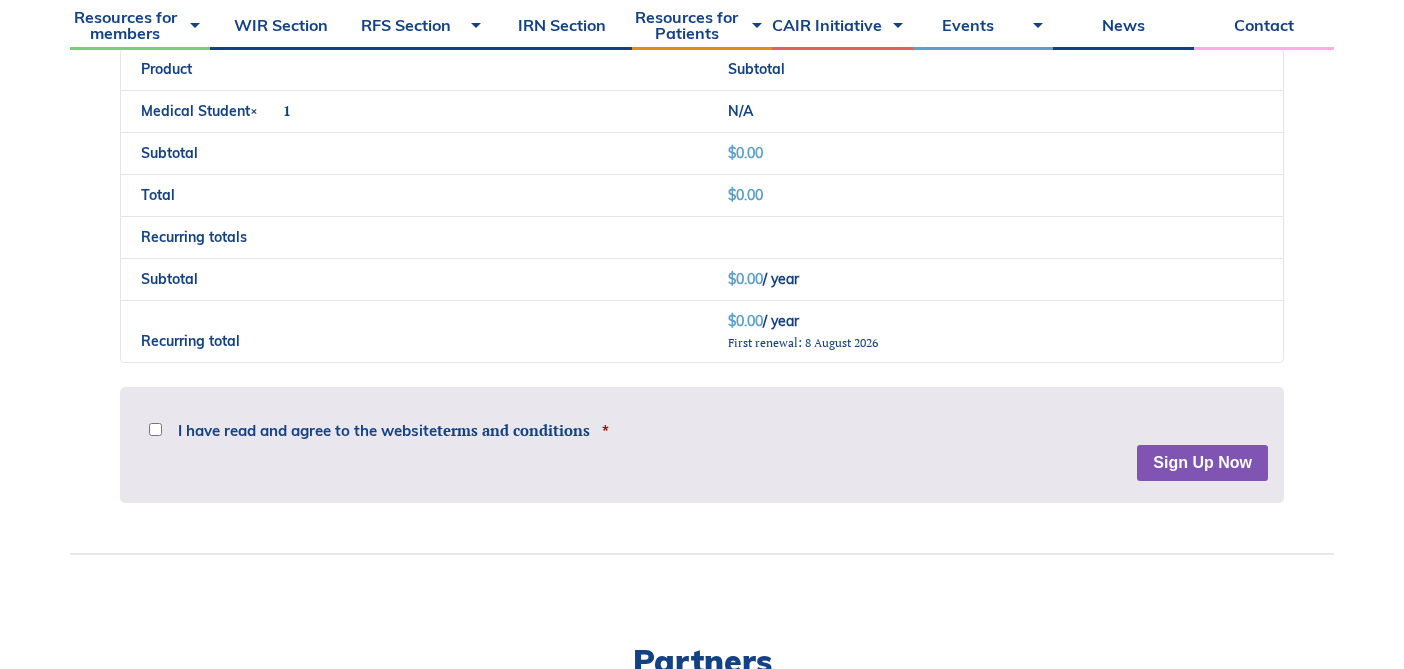 type on "MD MSc" 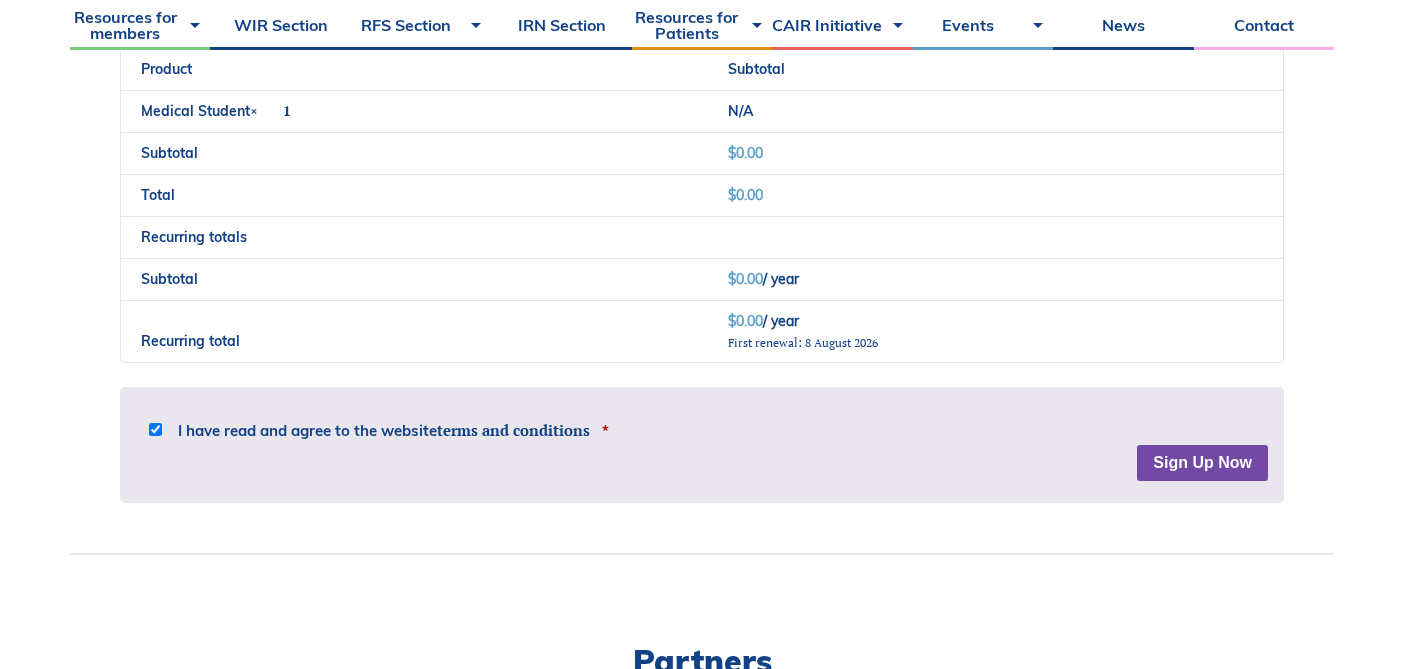 click on "Sign Up Now" at bounding box center (1202, 463) 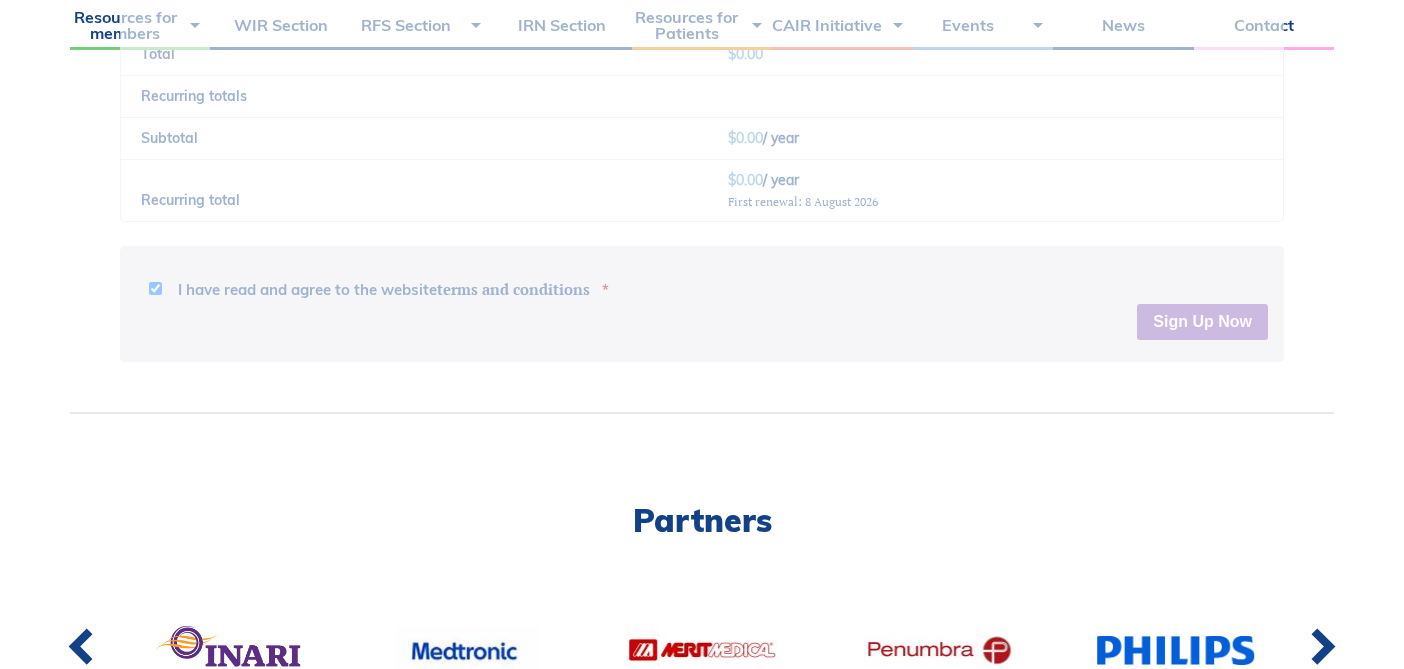 scroll, scrollTop: 1909, scrollLeft: 0, axis: vertical 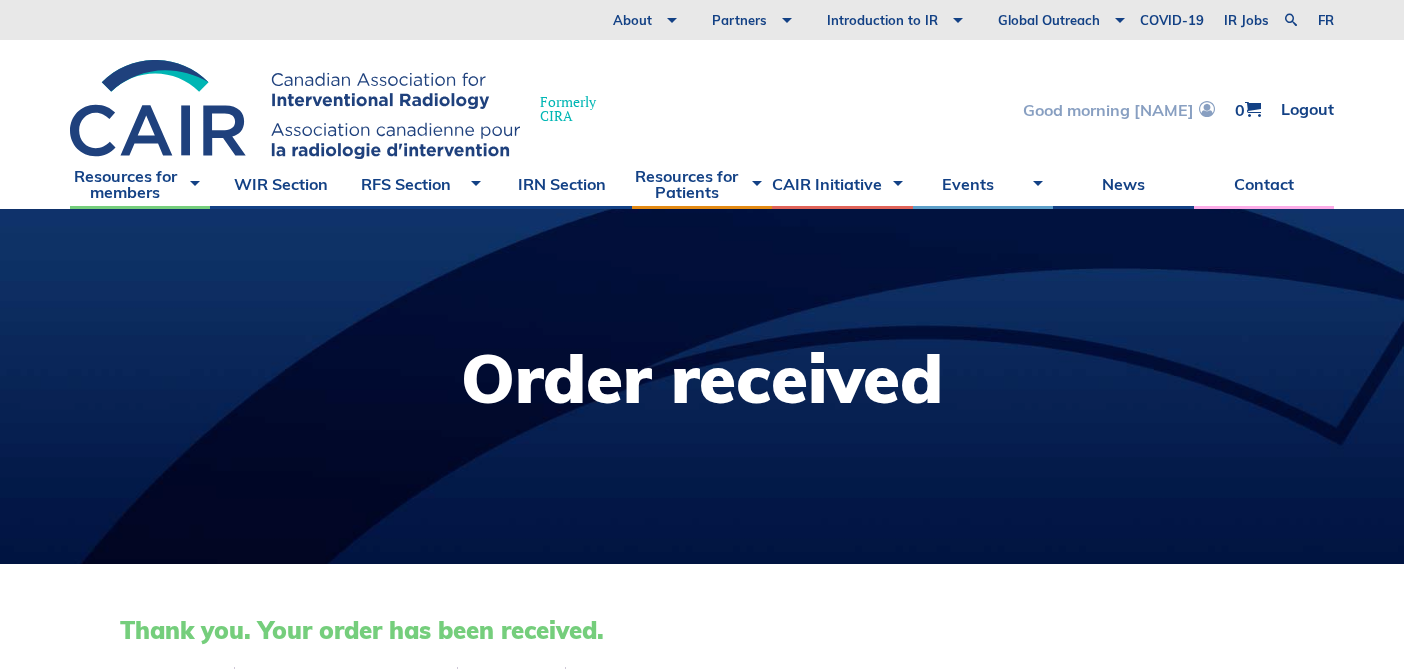 click on "Good morning [FIRST]" at bounding box center [1119, 109] 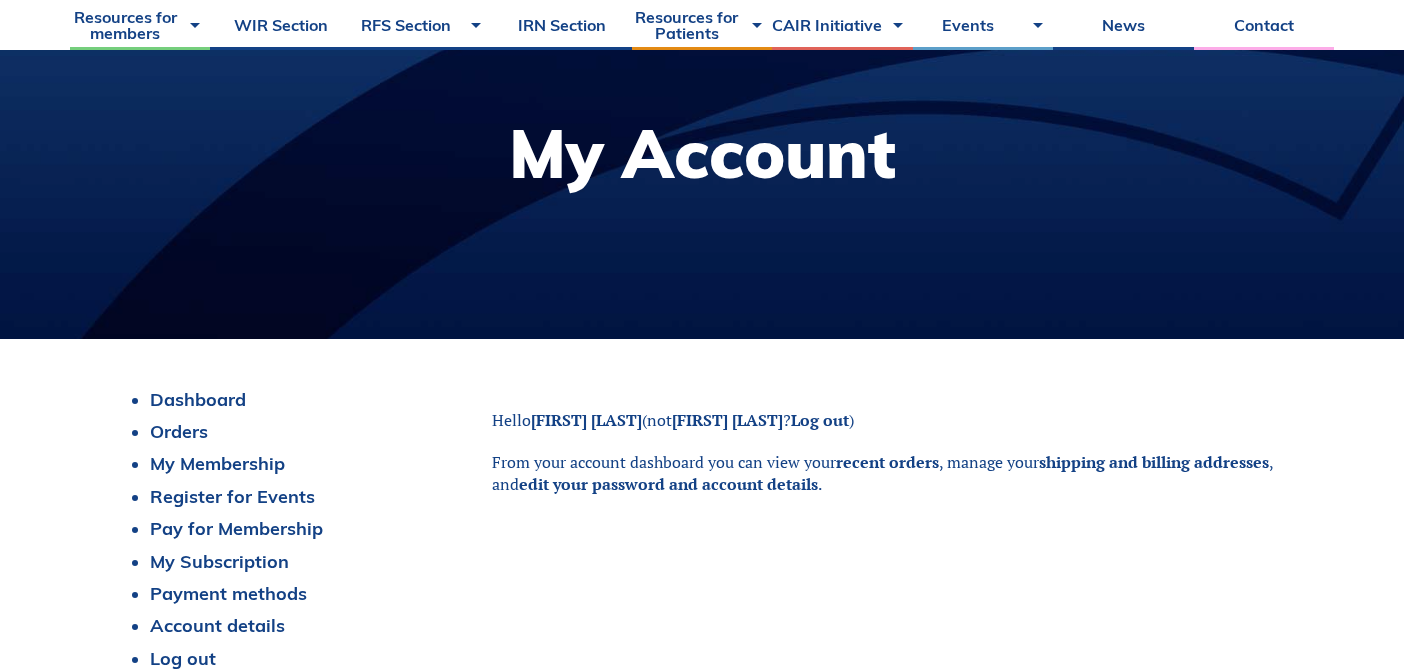 scroll, scrollTop: 366, scrollLeft: 0, axis: vertical 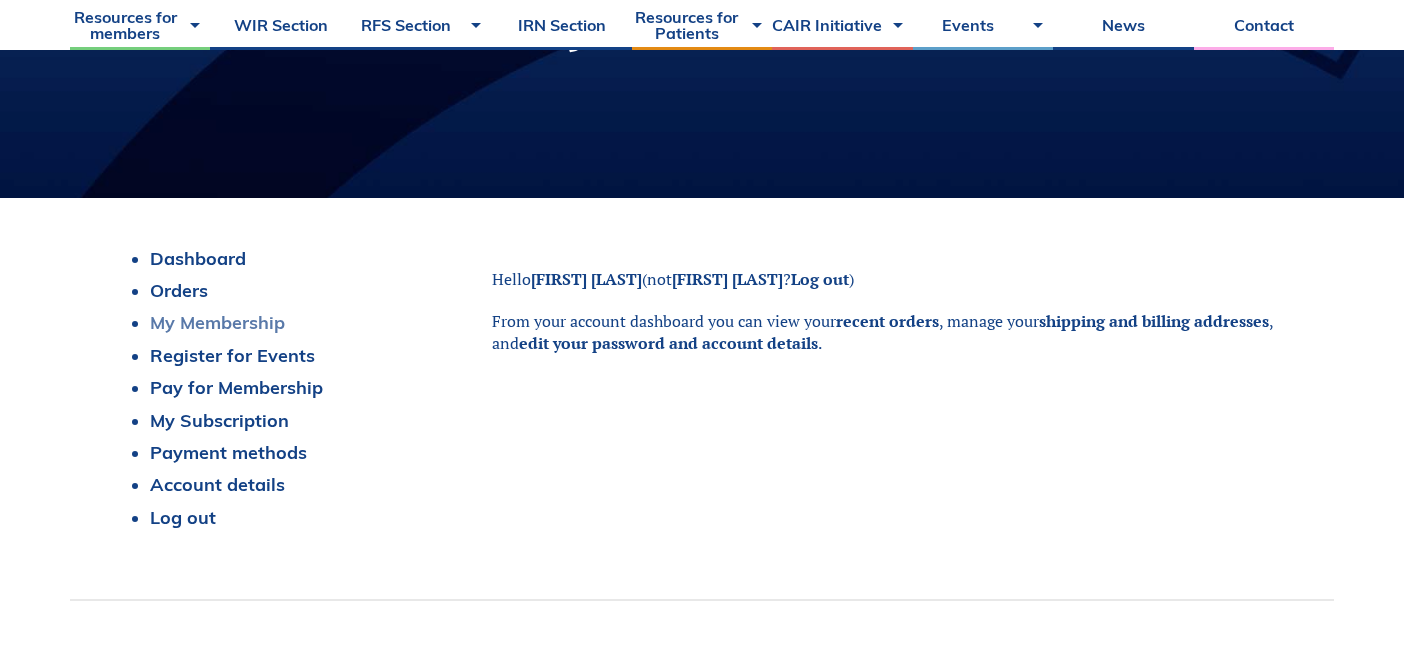 click on "My Membership" at bounding box center [217, 322] 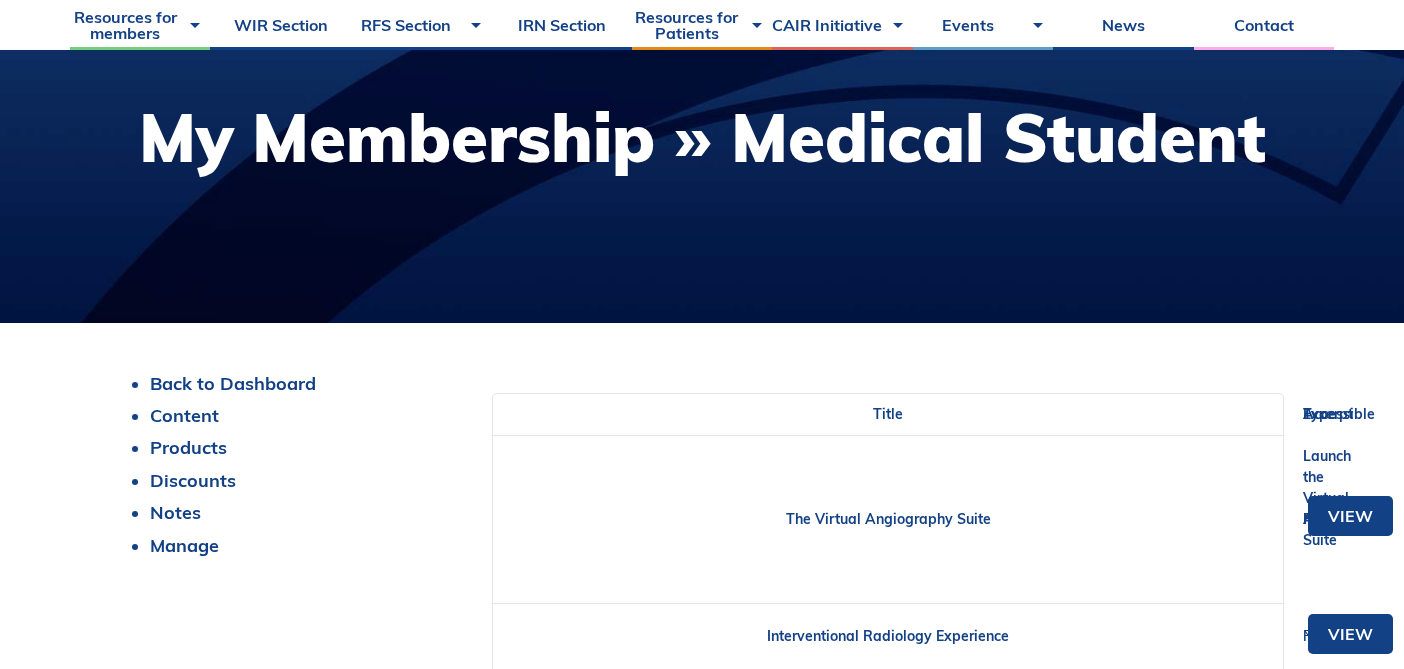scroll, scrollTop: 244, scrollLeft: 0, axis: vertical 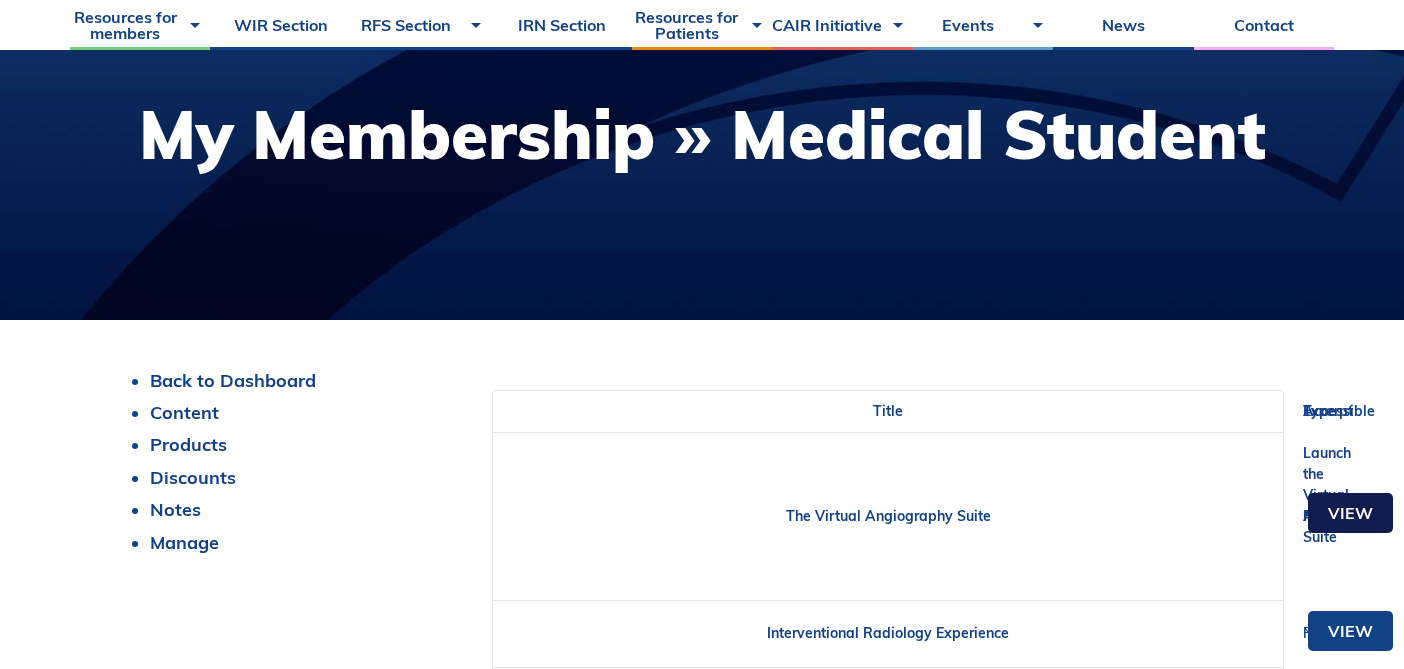 click on "View" at bounding box center [1350, 513] 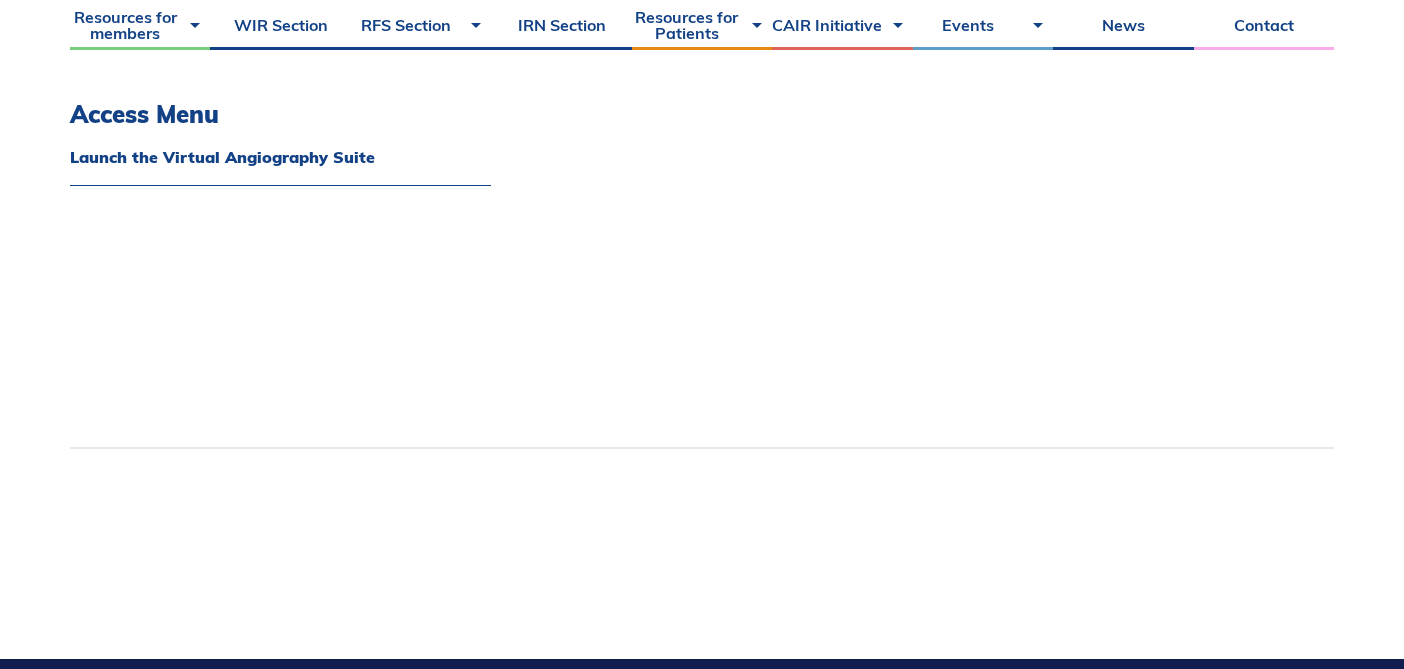 scroll, scrollTop: 607, scrollLeft: 0, axis: vertical 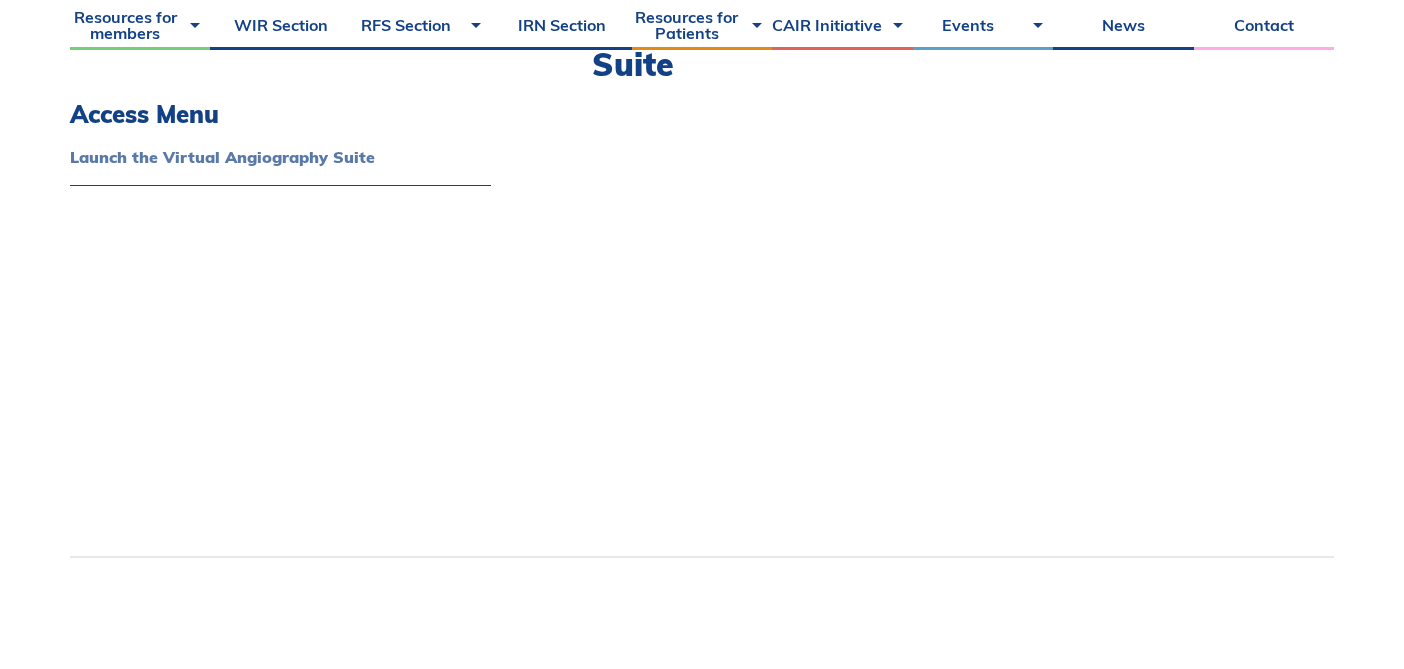 click on "Launch the Virtual Angiography Suite" at bounding box center [280, 157] 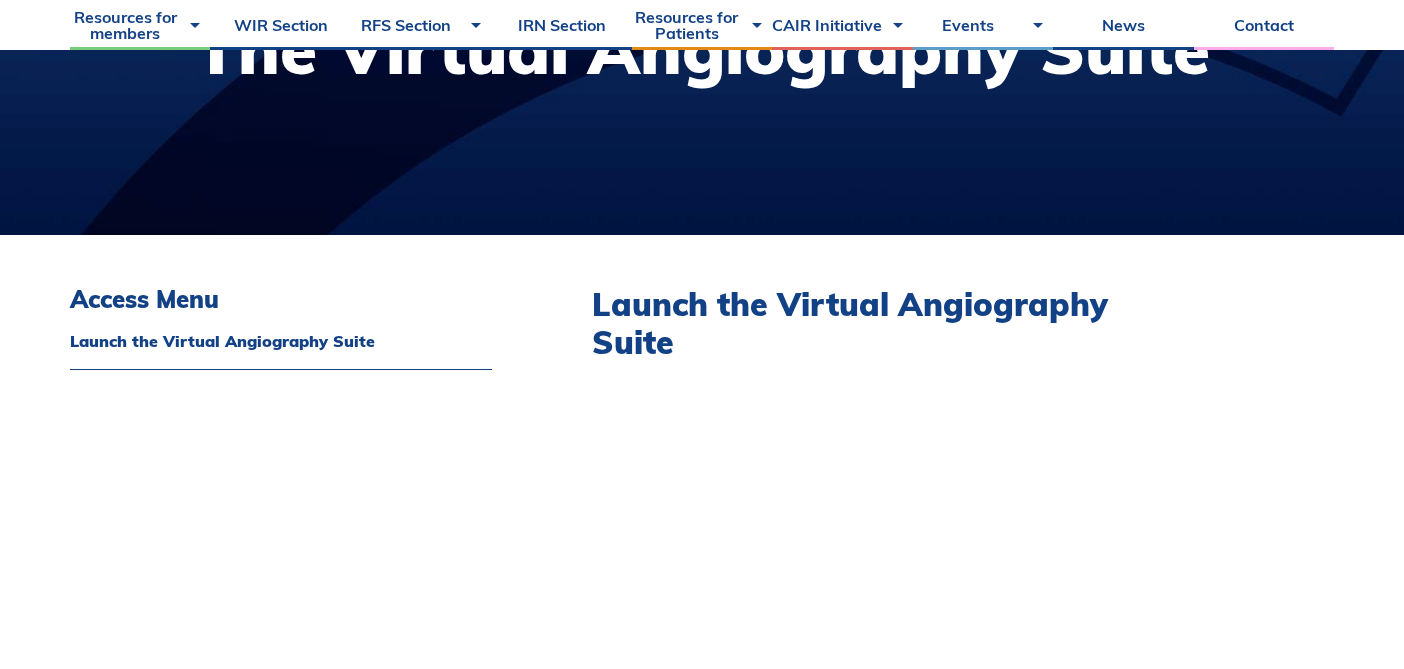 scroll, scrollTop: 428, scrollLeft: 0, axis: vertical 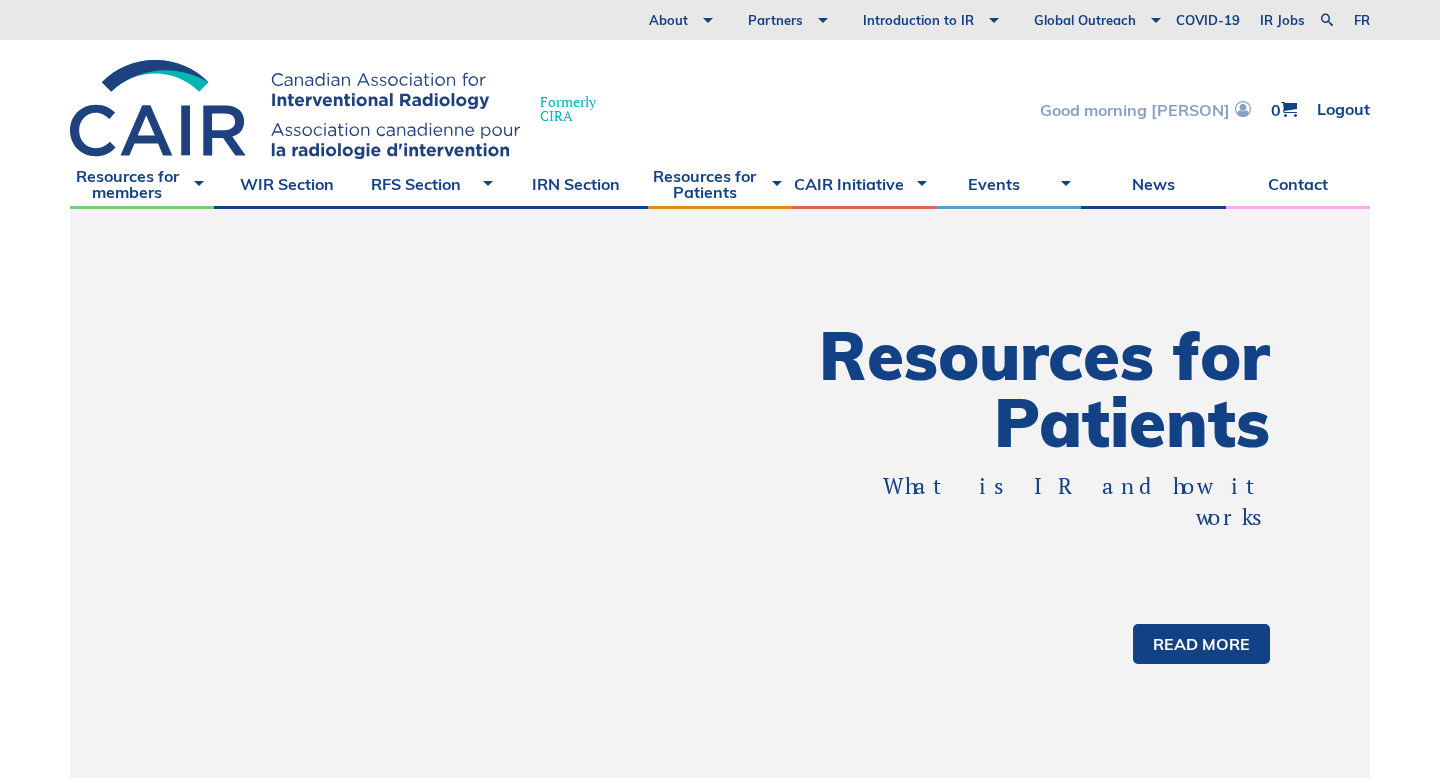 click on "Good morning [PERSON]" at bounding box center (1145, 109) 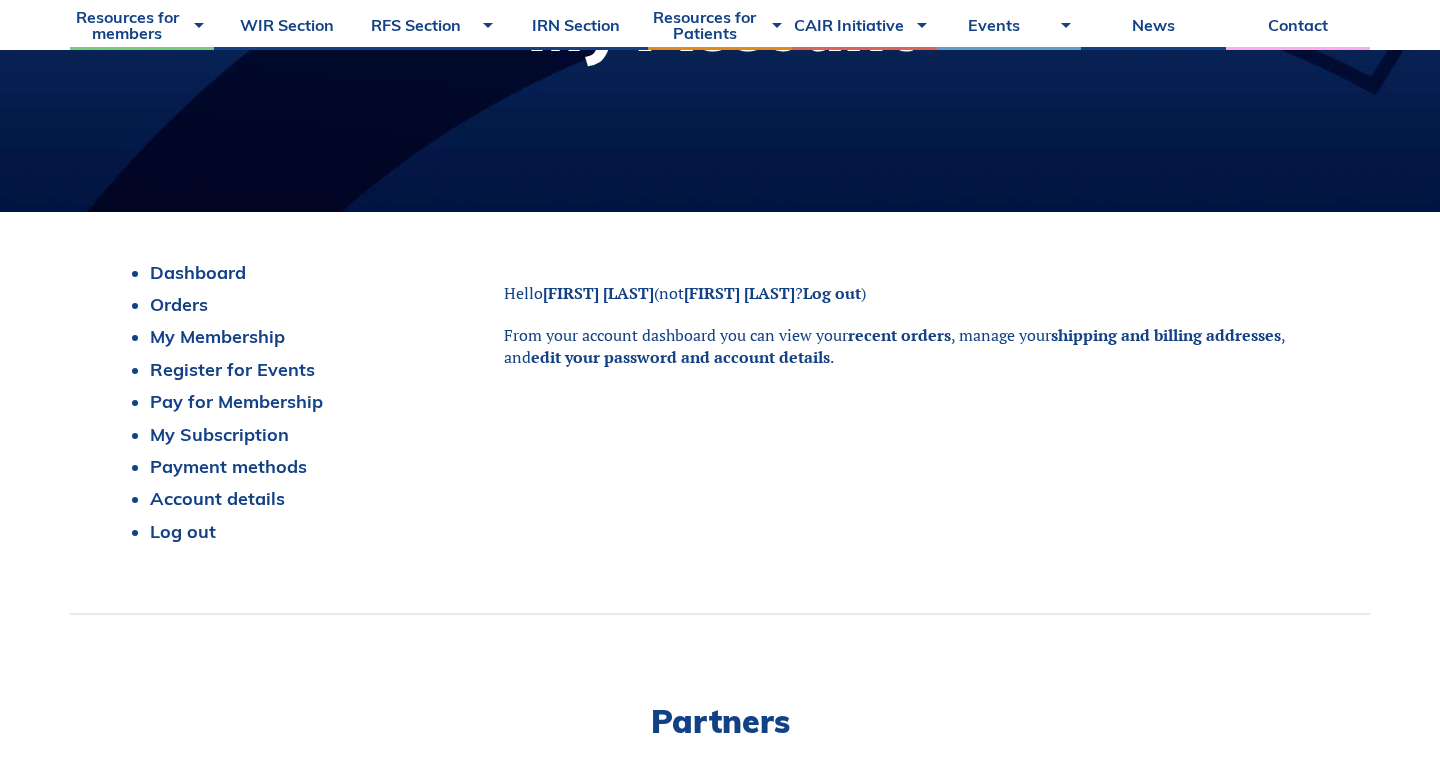 scroll, scrollTop: 354, scrollLeft: 0, axis: vertical 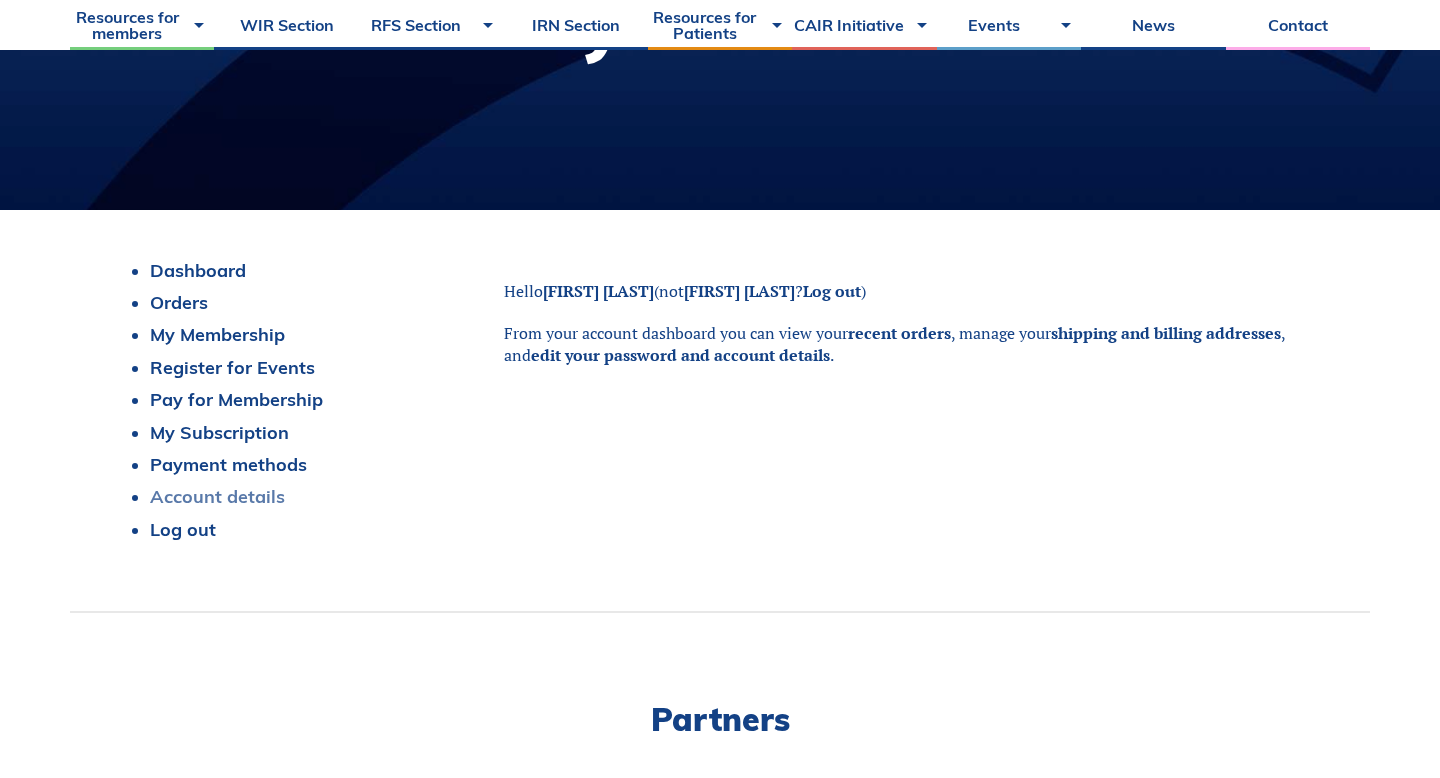 click on "Account details" at bounding box center [217, 496] 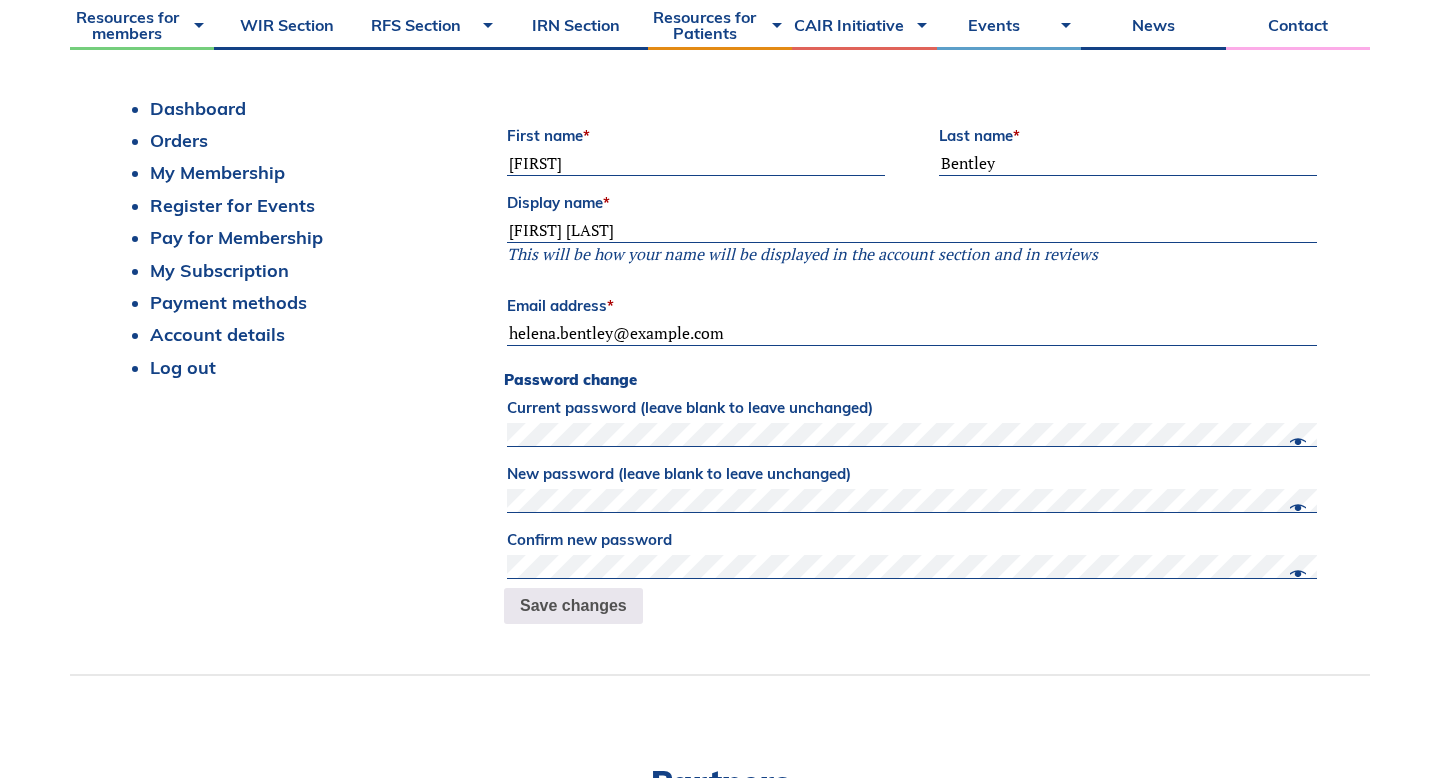 scroll, scrollTop: 518, scrollLeft: 0, axis: vertical 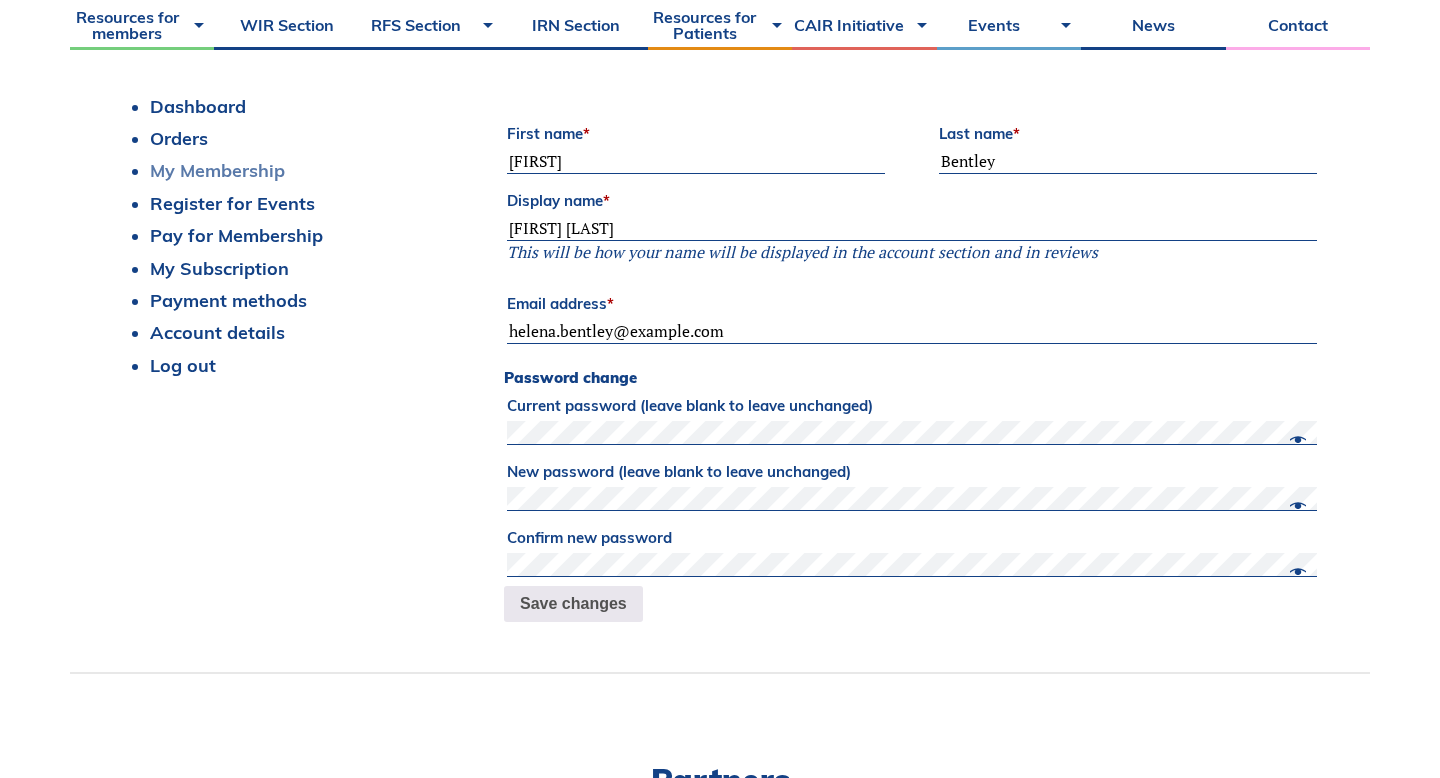 click on "My Membership" at bounding box center (217, 170) 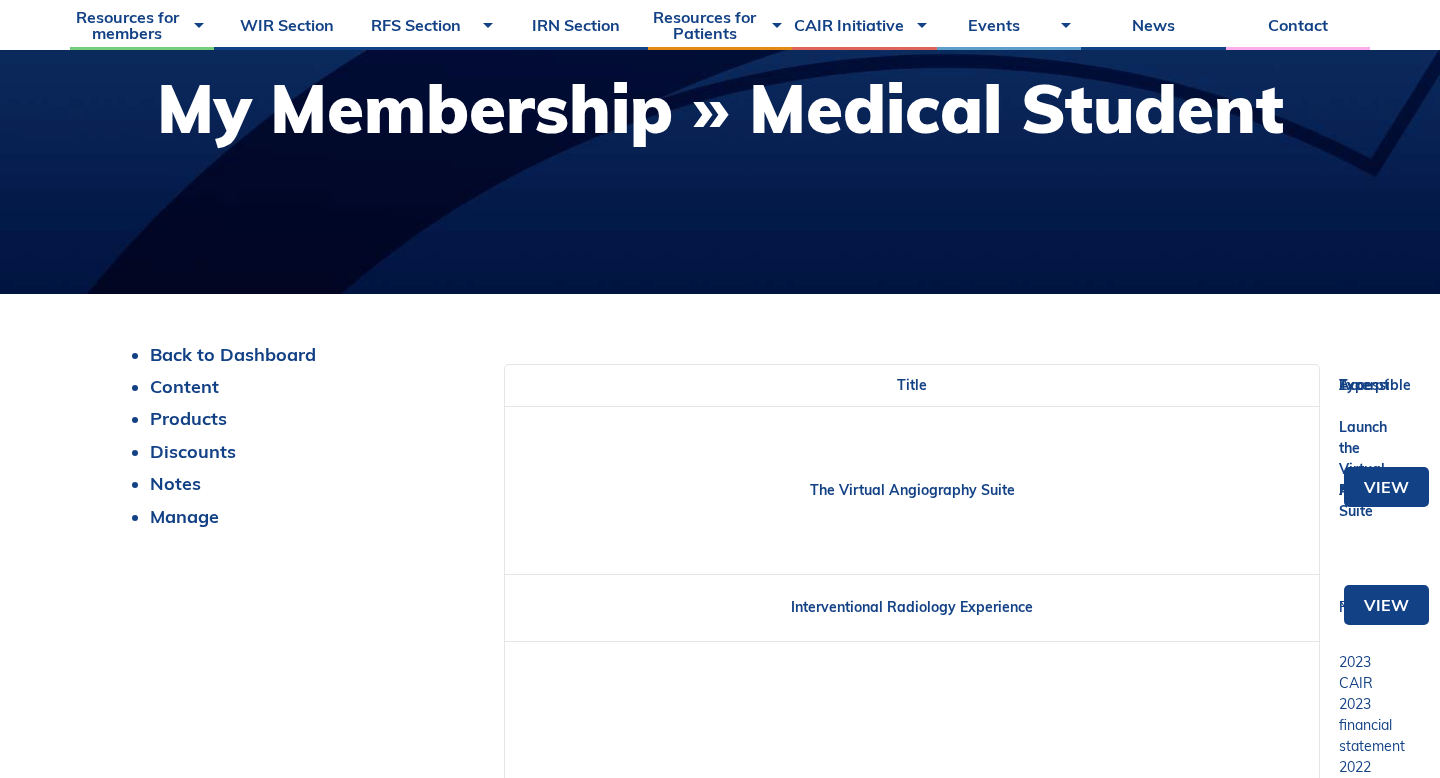 scroll, scrollTop: 273, scrollLeft: 0, axis: vertical 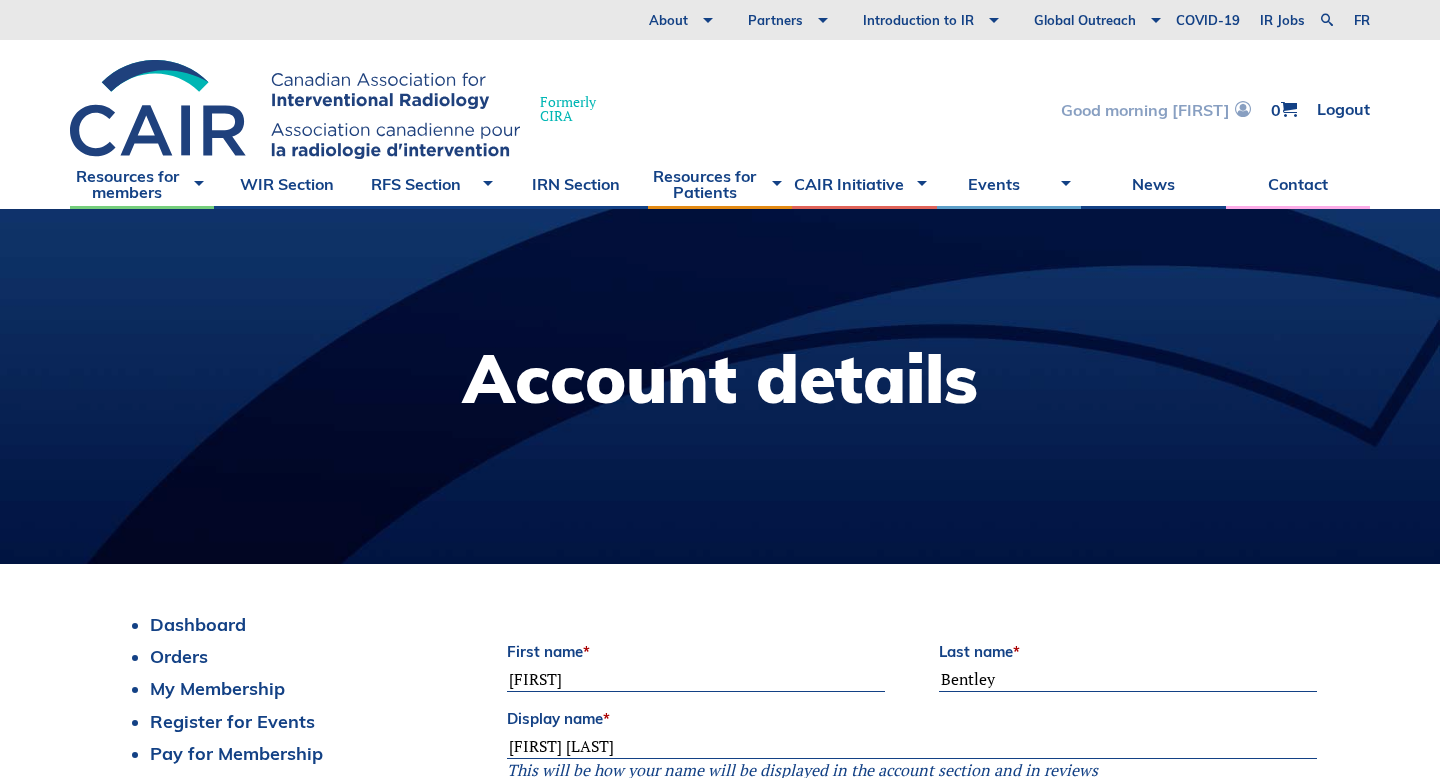 click on "Good morning [NAME]" at bounding box center (1156, 109) 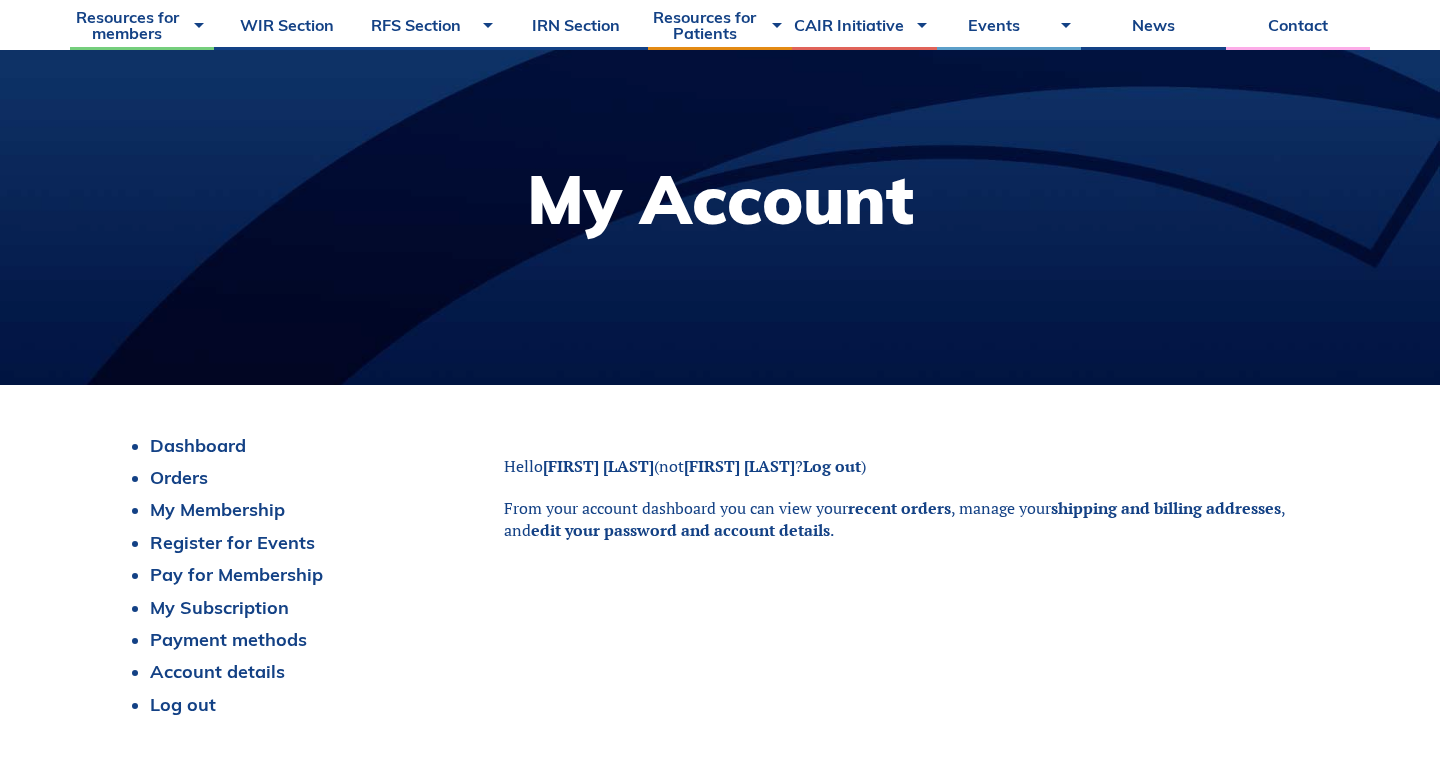 scroll, scrollTop: 181, scrollLeft: 0, axis: vertical 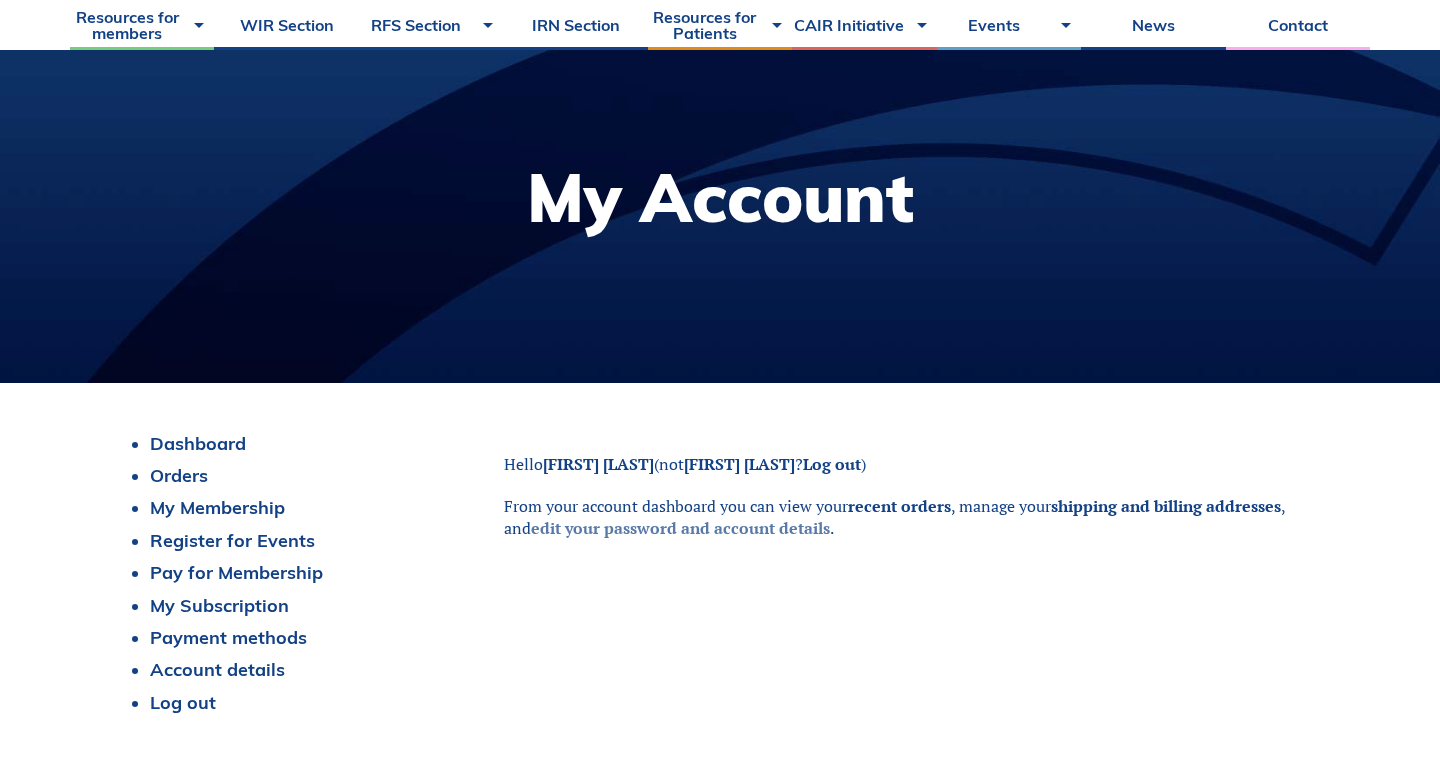click on "edit your password and account details" at bounding box center [680, 528] 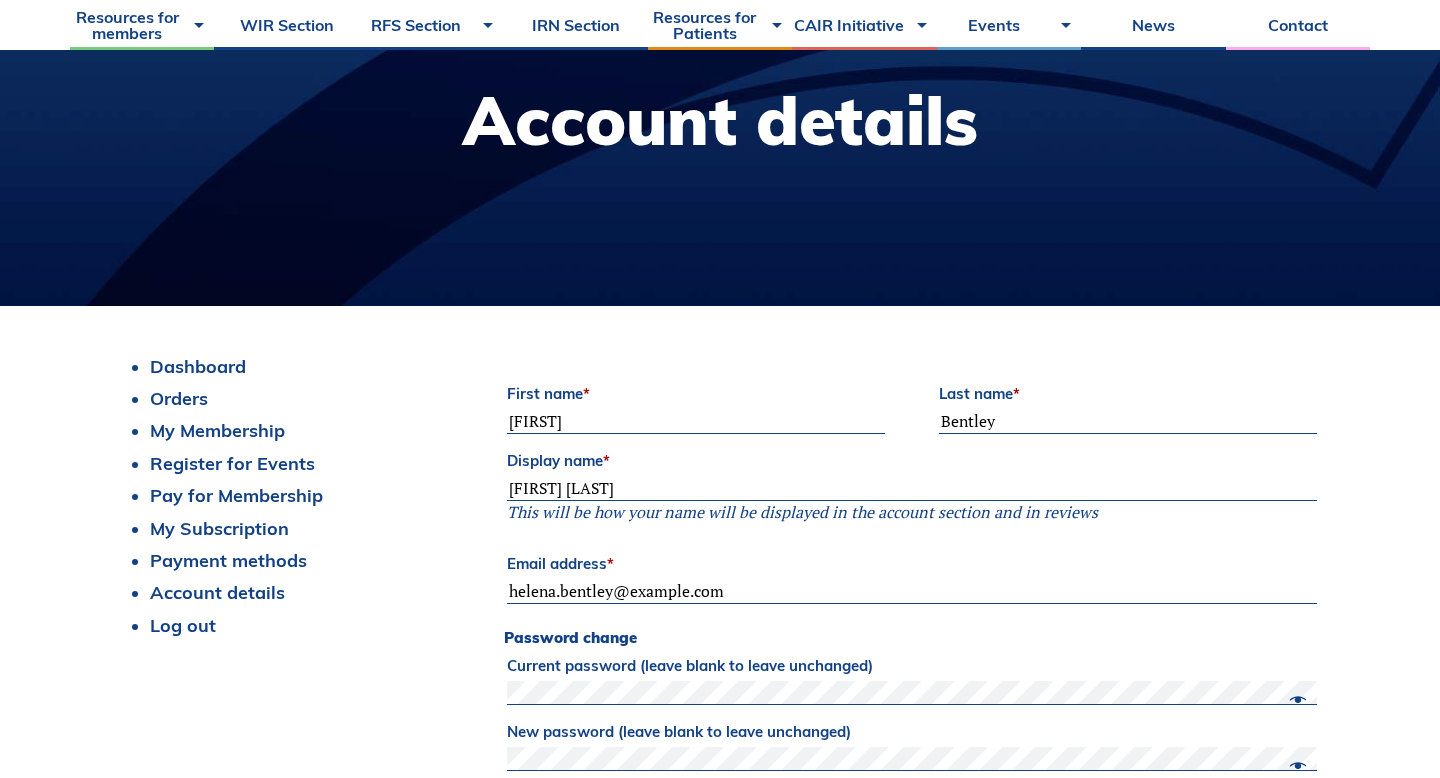 scroll, scrollTop: 225, scrollLeft: 0, axis: vertical 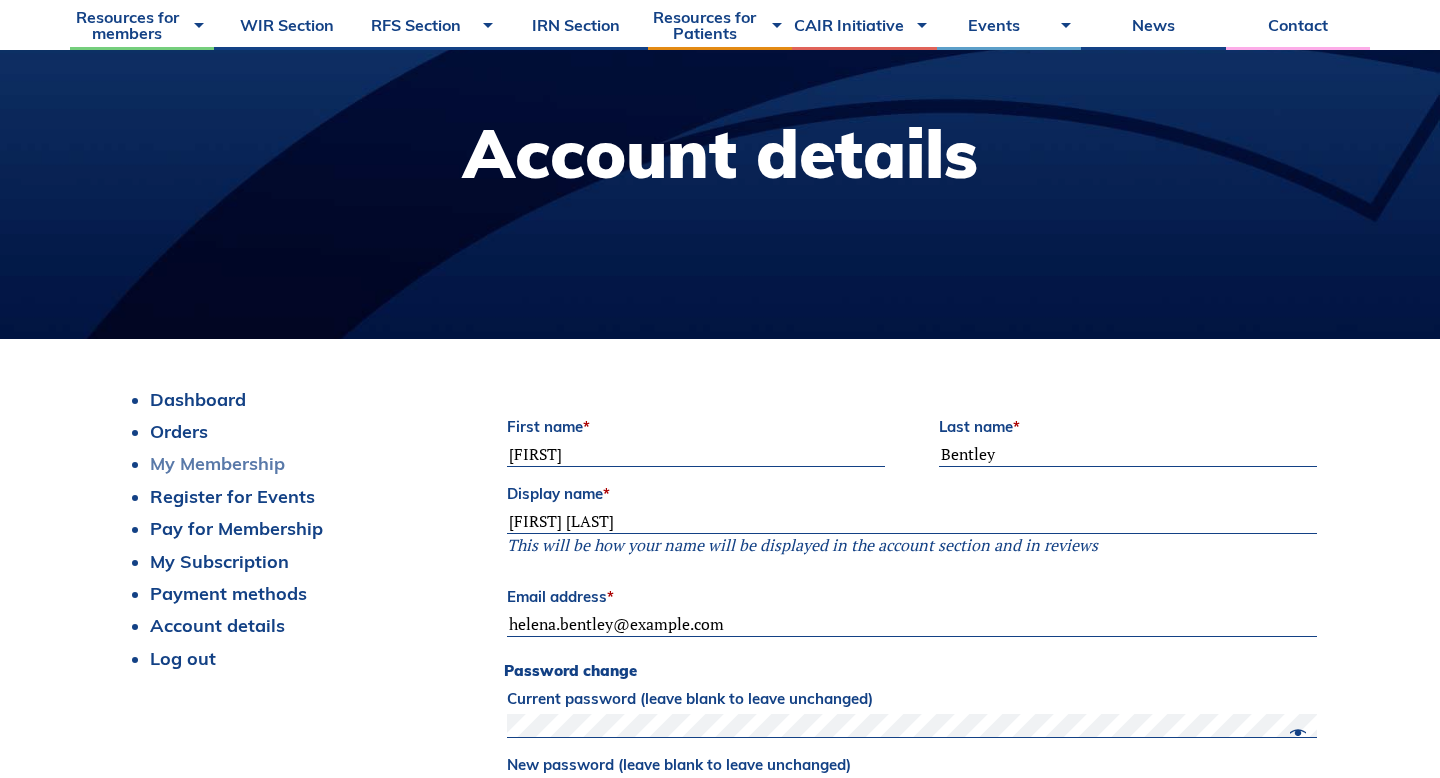 click on "My Membership" at bounding box center [217, 463] 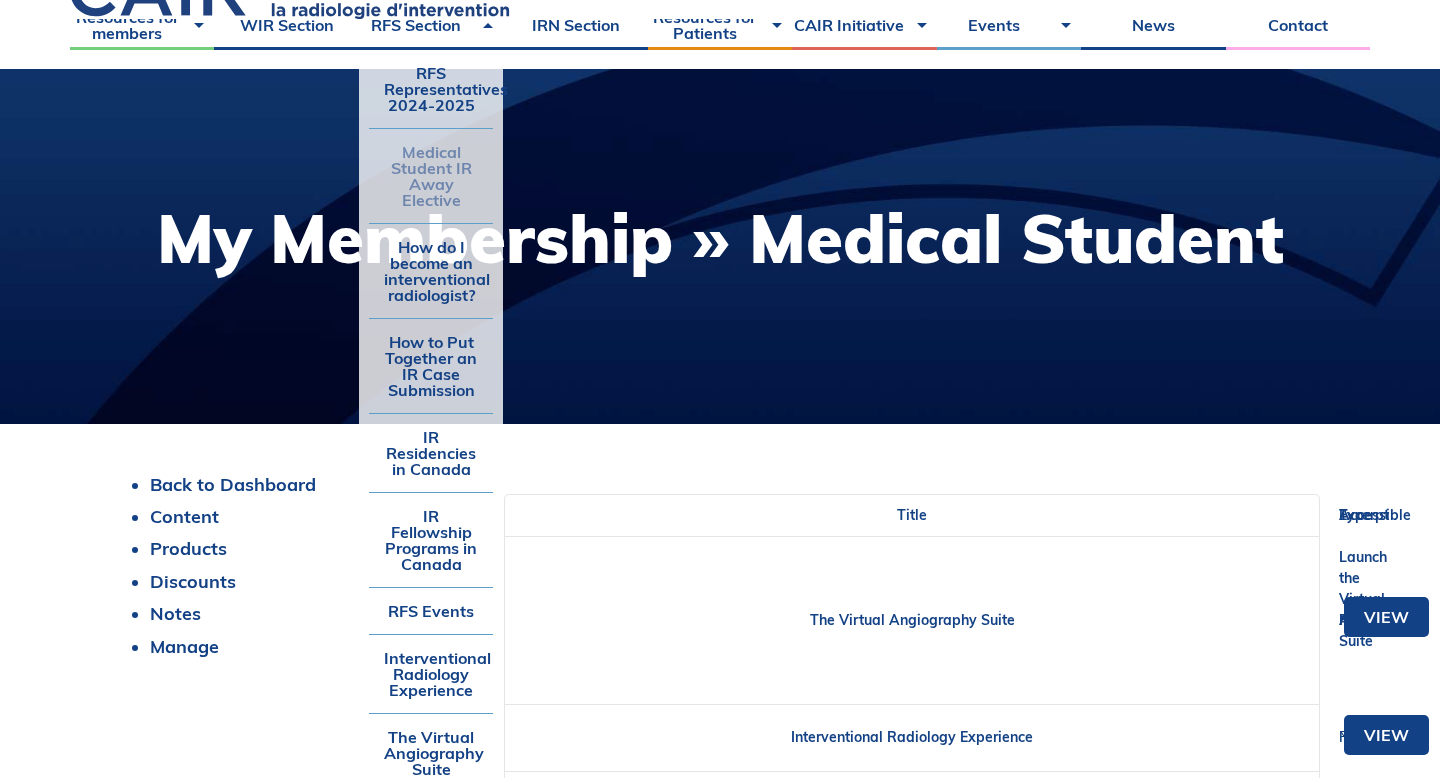 scroll, scrollTop: 148, scrollLeft: 0, axis: vertical 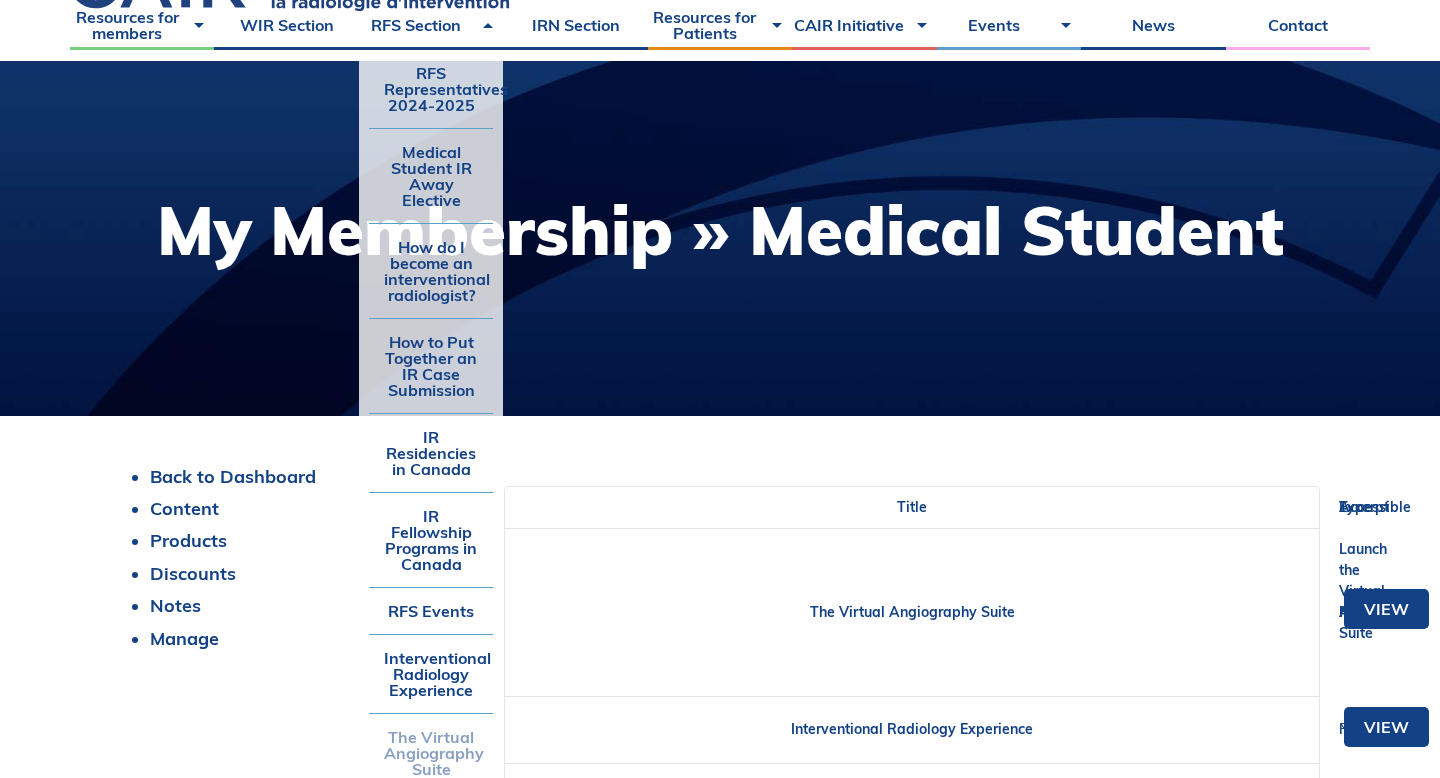 click on "The Virtual Angiography Suite" at bounding box center [431, 753] 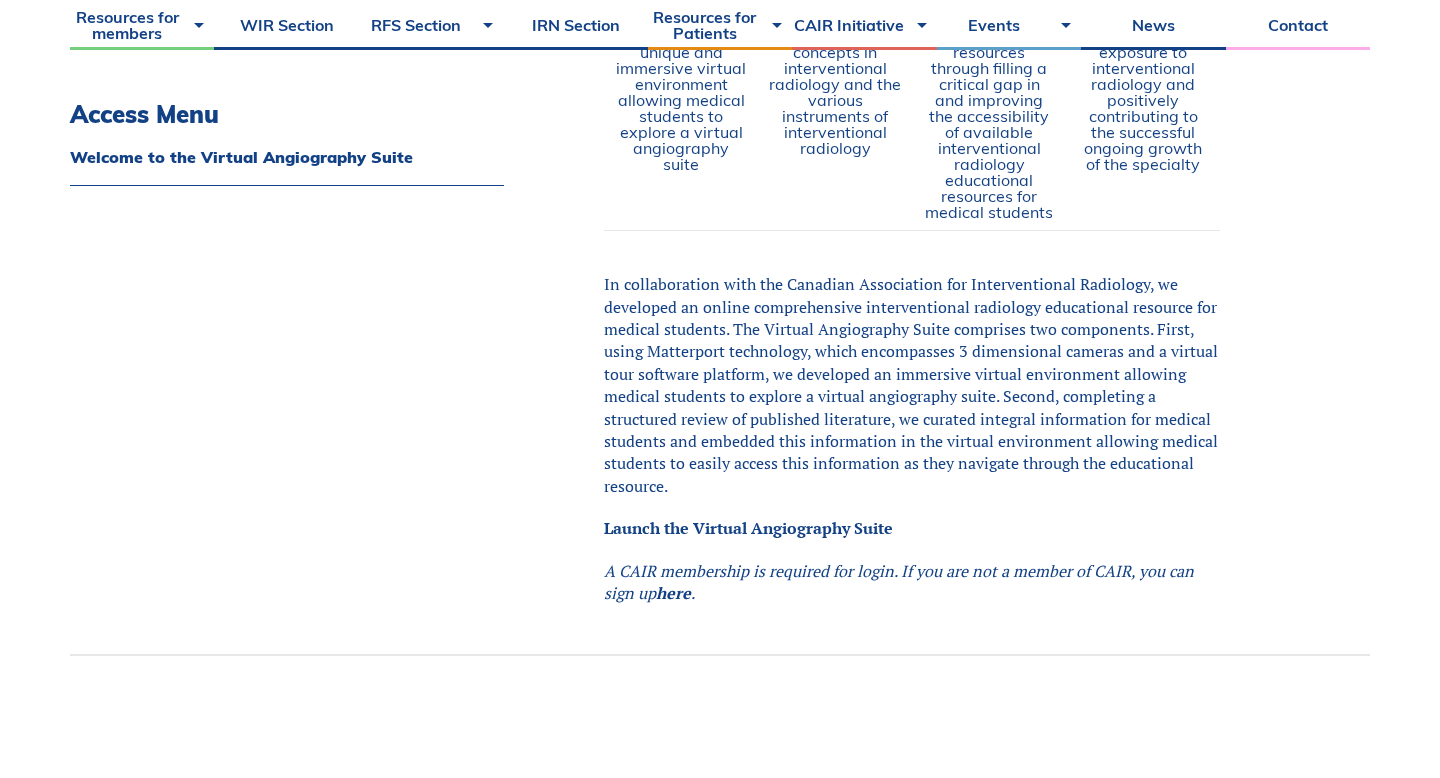 scroll, scrollTop: 1522, scrollLeft: 0, axis: vertical 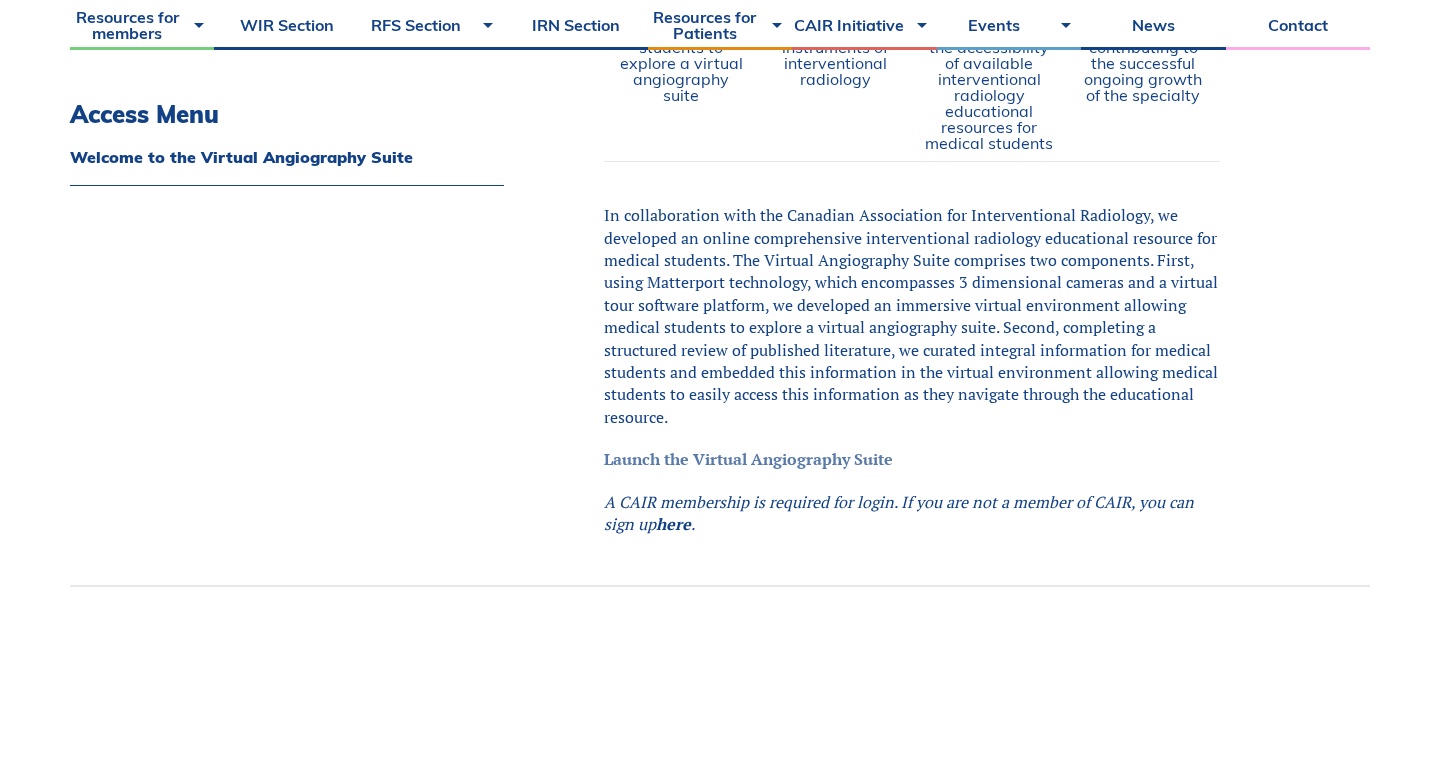 click on "Launch the Virtual Angiography Suite" at bounding box center [748, 459] 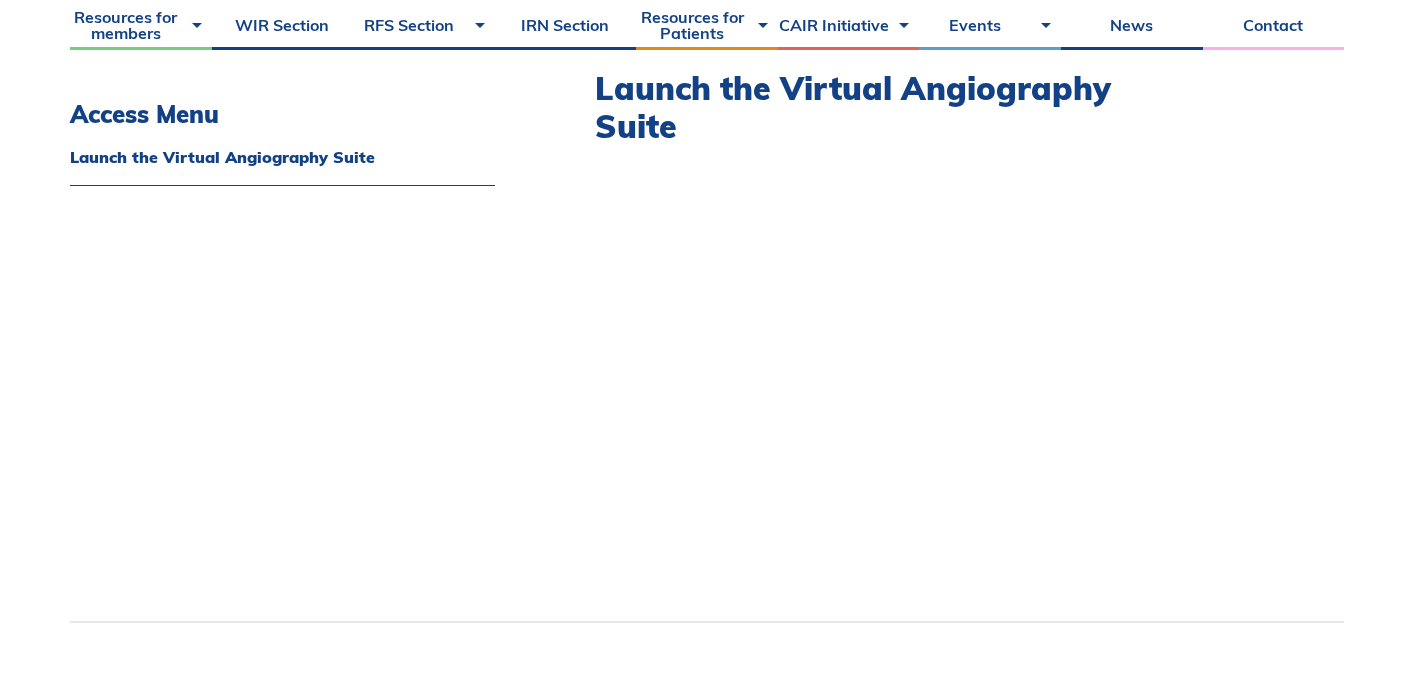 scroll, scrollTop: 505, scrollLeft: 0, axis: vertical 